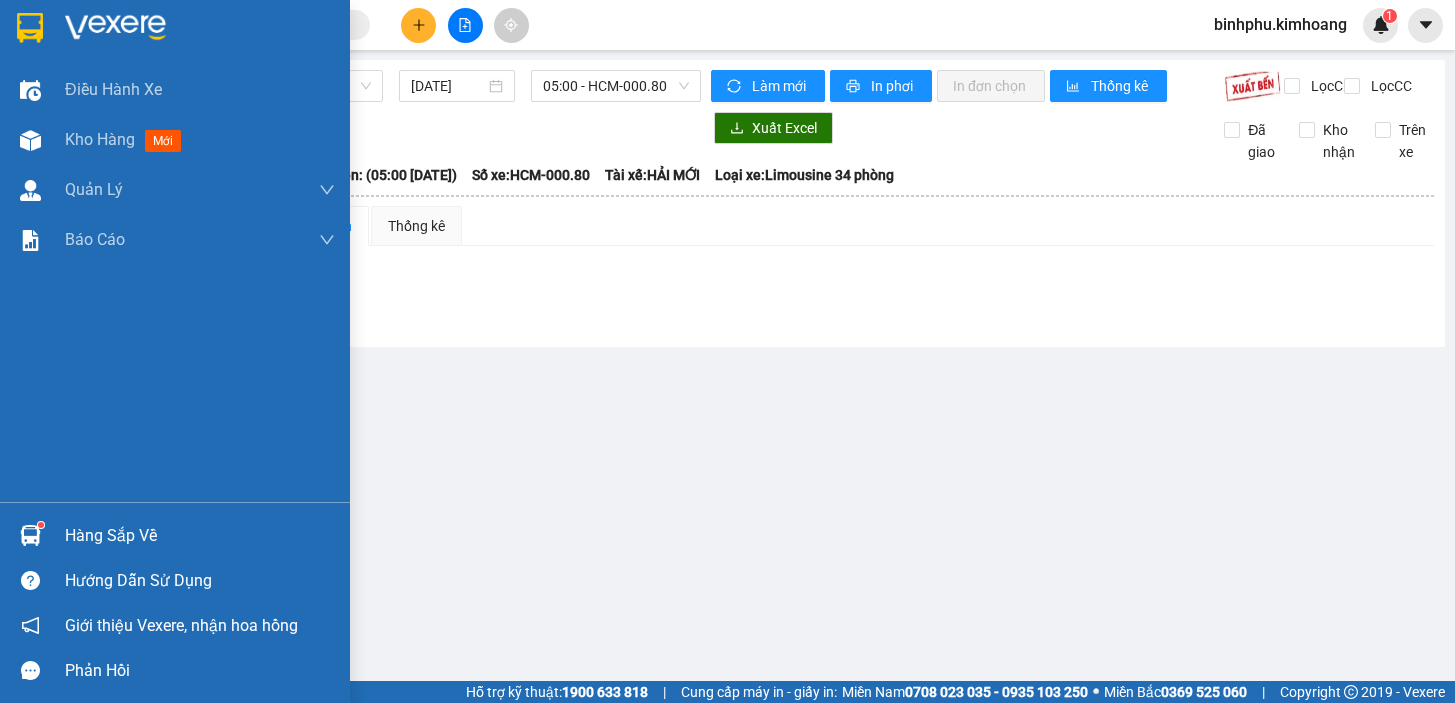 scroll, scrollTop: 0, scrollLeft: 0, axis: both 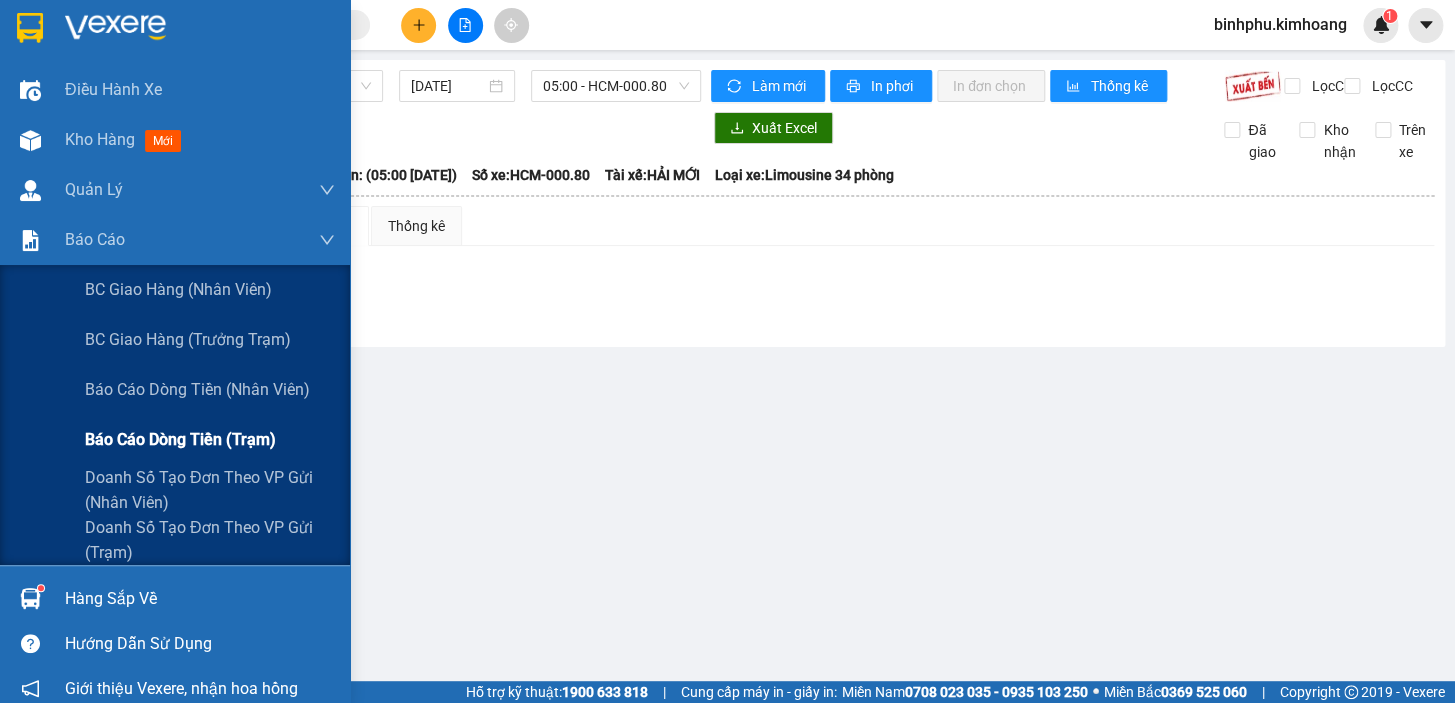 click on "Báo cáo dòng tiền (trạm)" at bounding box center [180, 439] 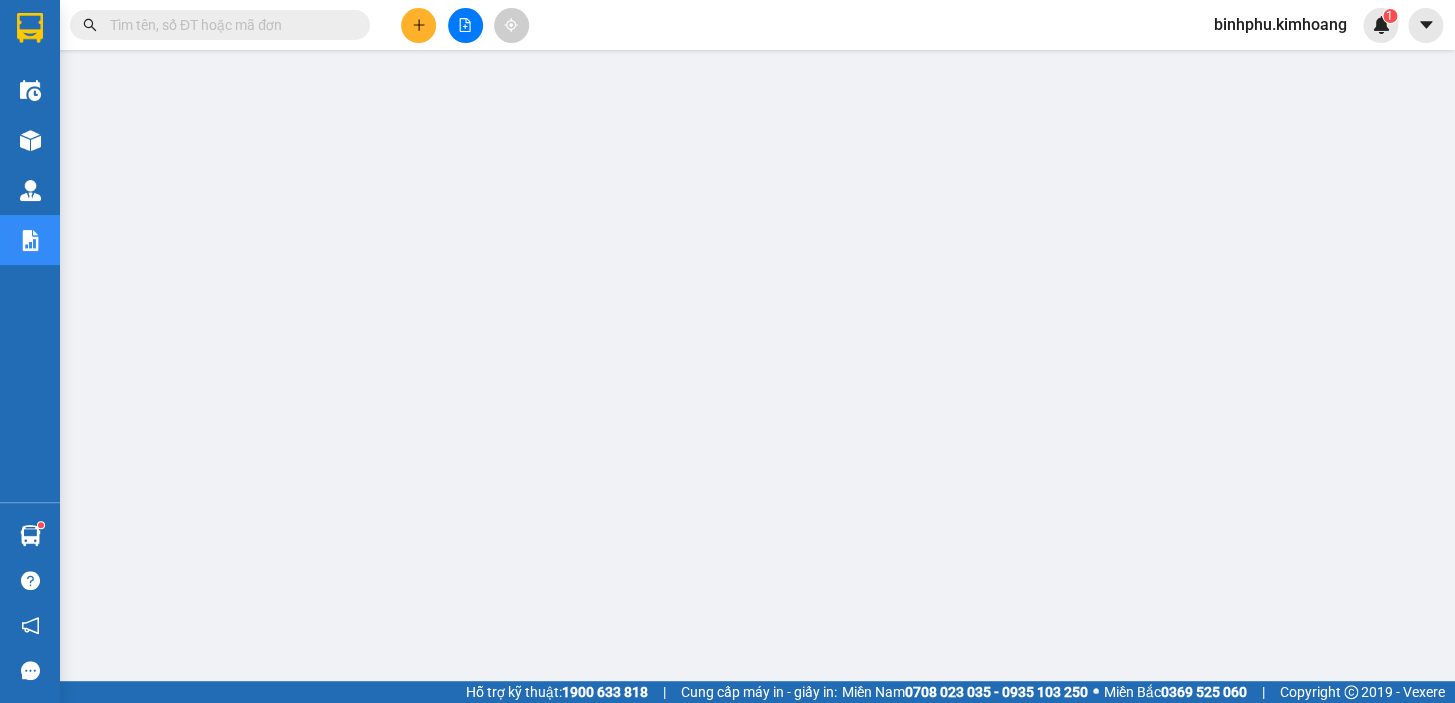 click at bounding box center (465, 25) 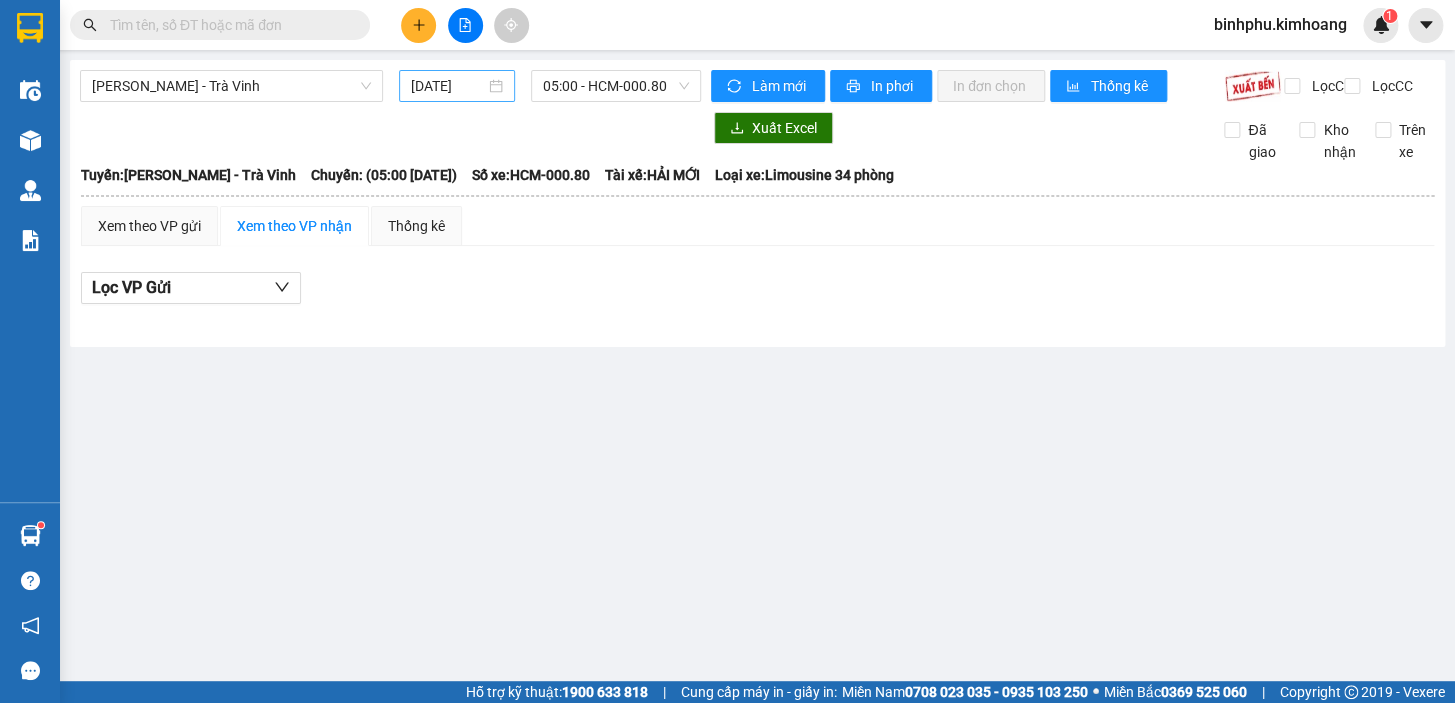 click on "[DATE]" at bounding box center [448, 86] 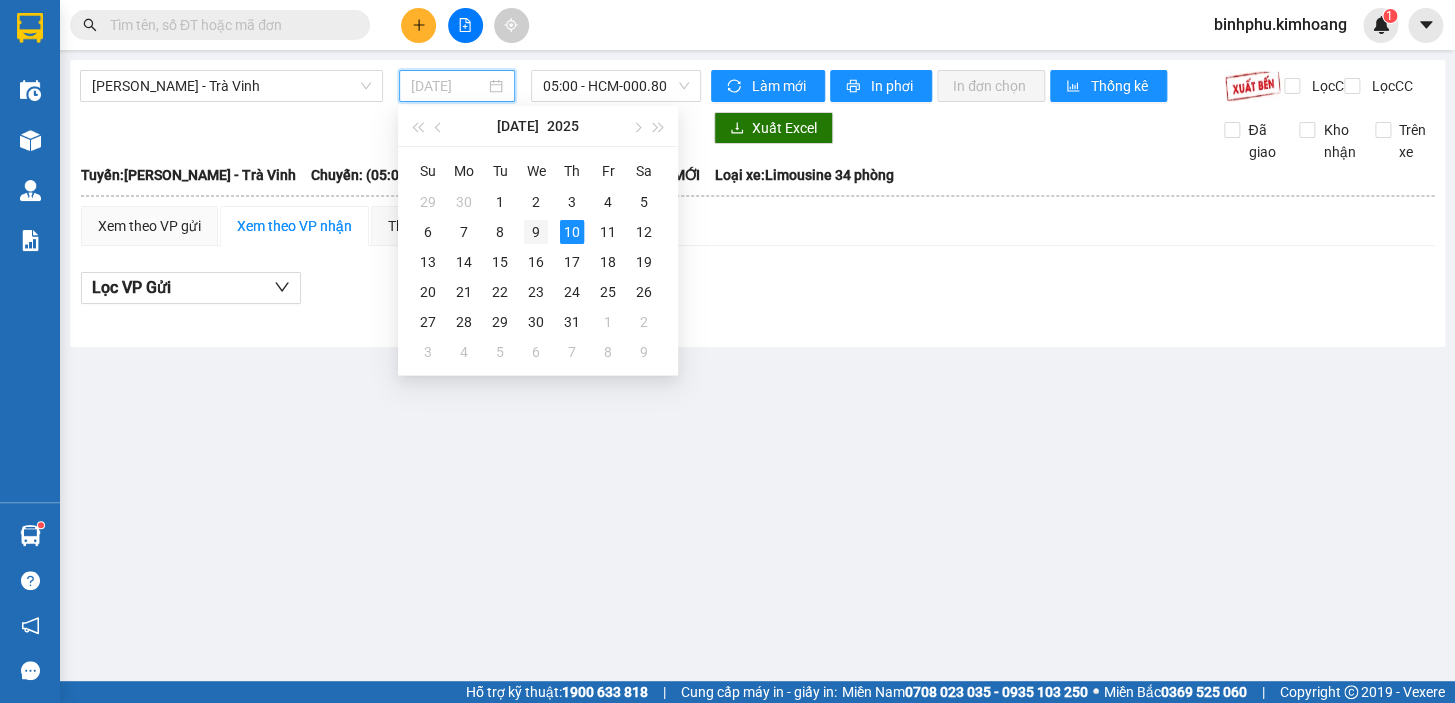 click on "9" at bounding box center [536, 232] 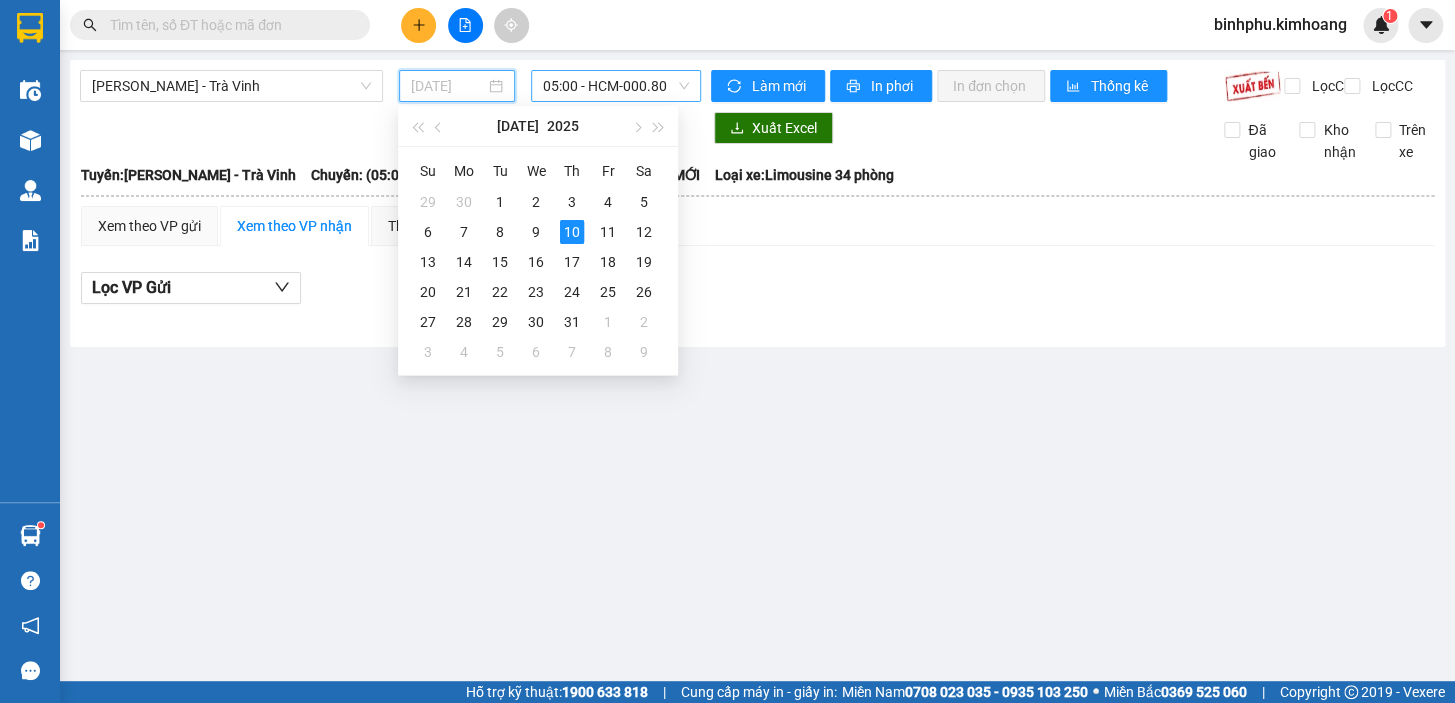 type on "[DATE]" 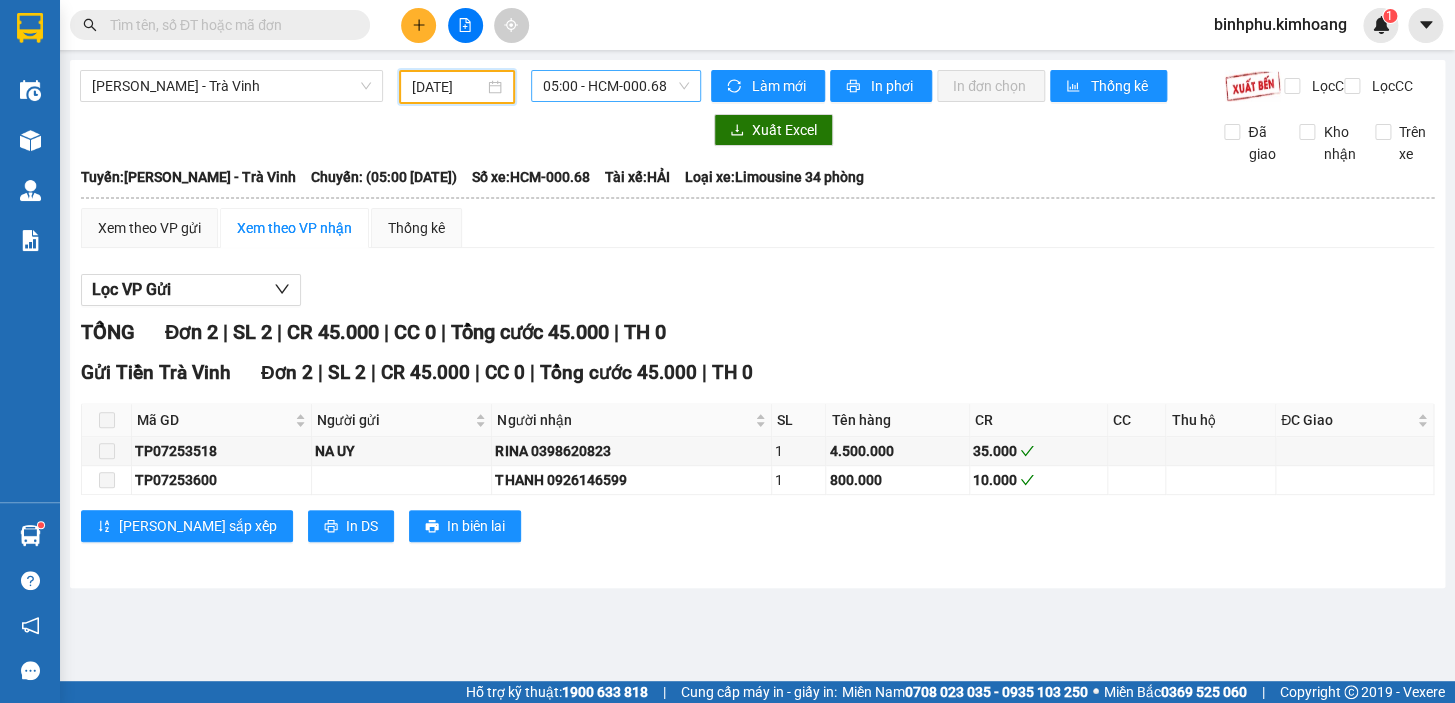 click on "05:00     - HCM-000.68" at bounding box center (616, 86) 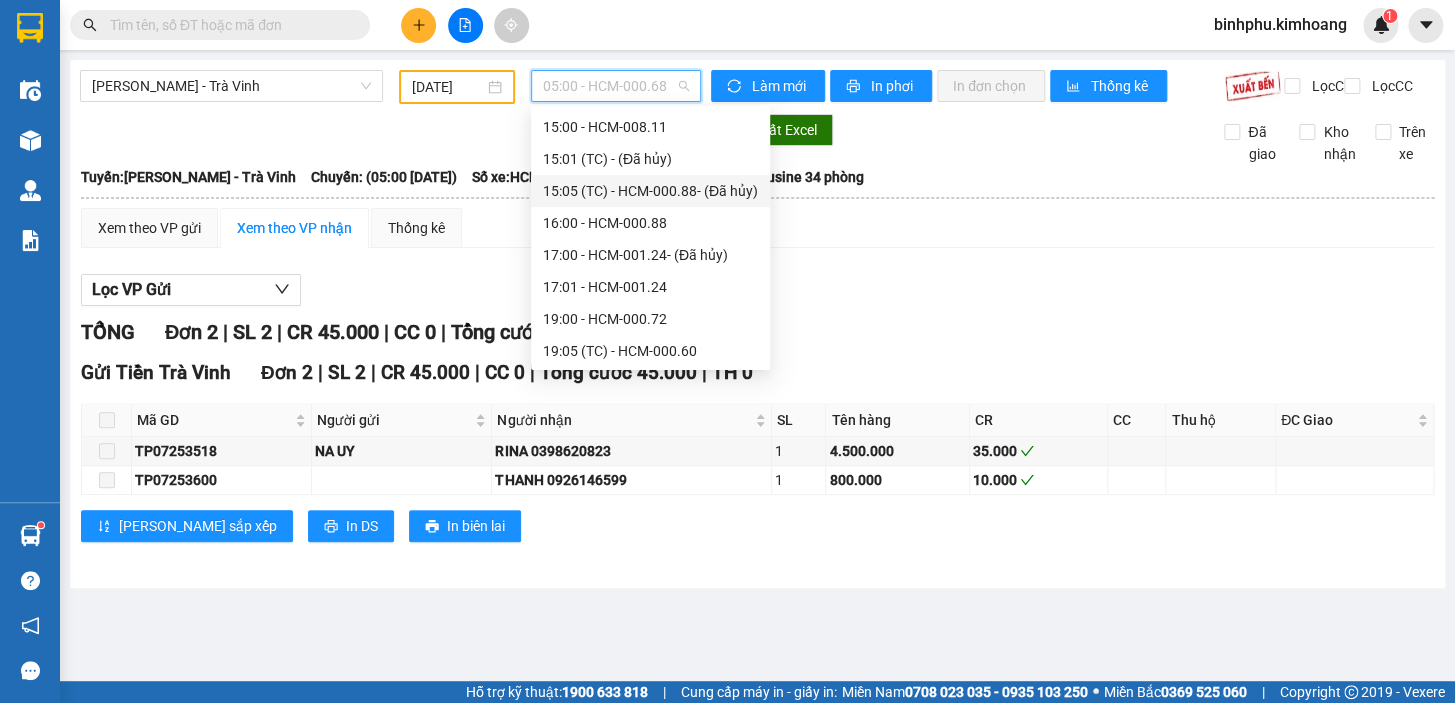 scroll, scrollTop: 545, scrollLeft: 0, axis: vertical 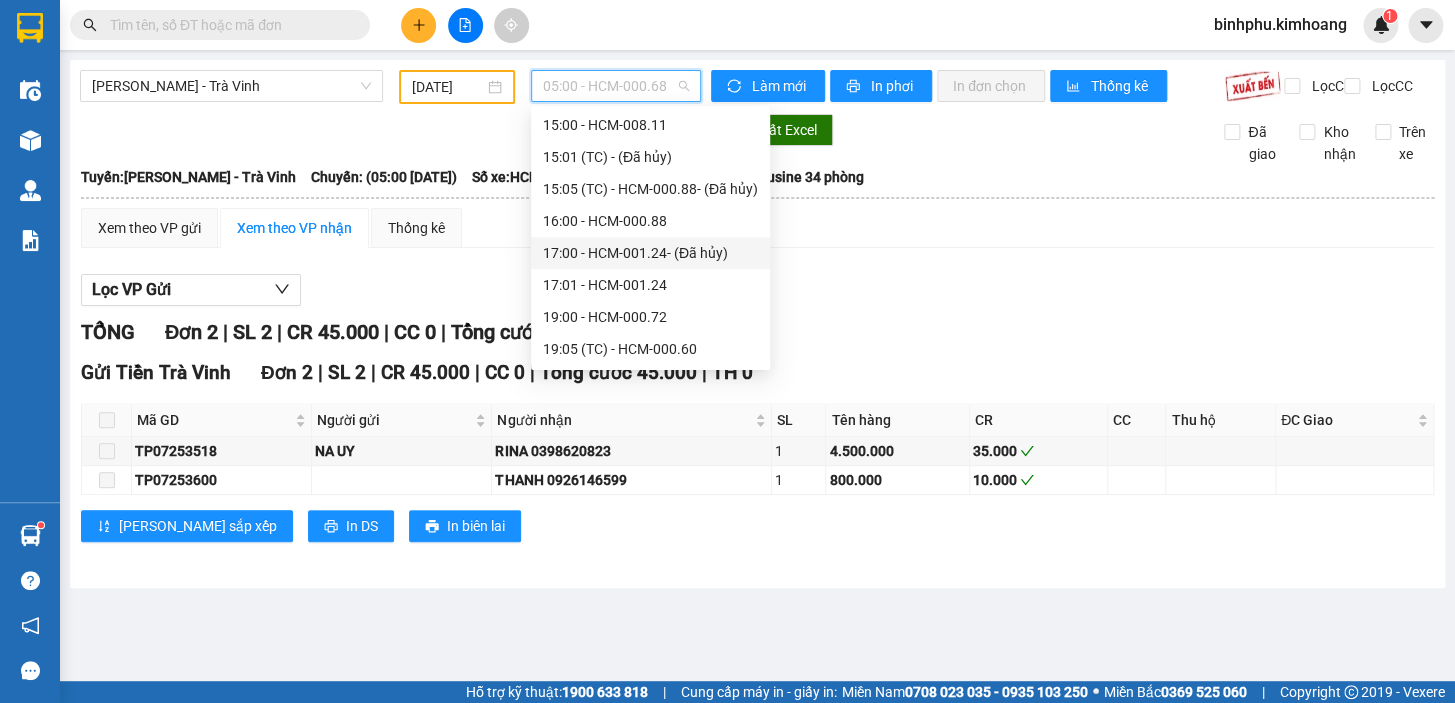 click on "17:00     - HCM-001.24  - (Đã hủy)" at bounding box center (650, 253) 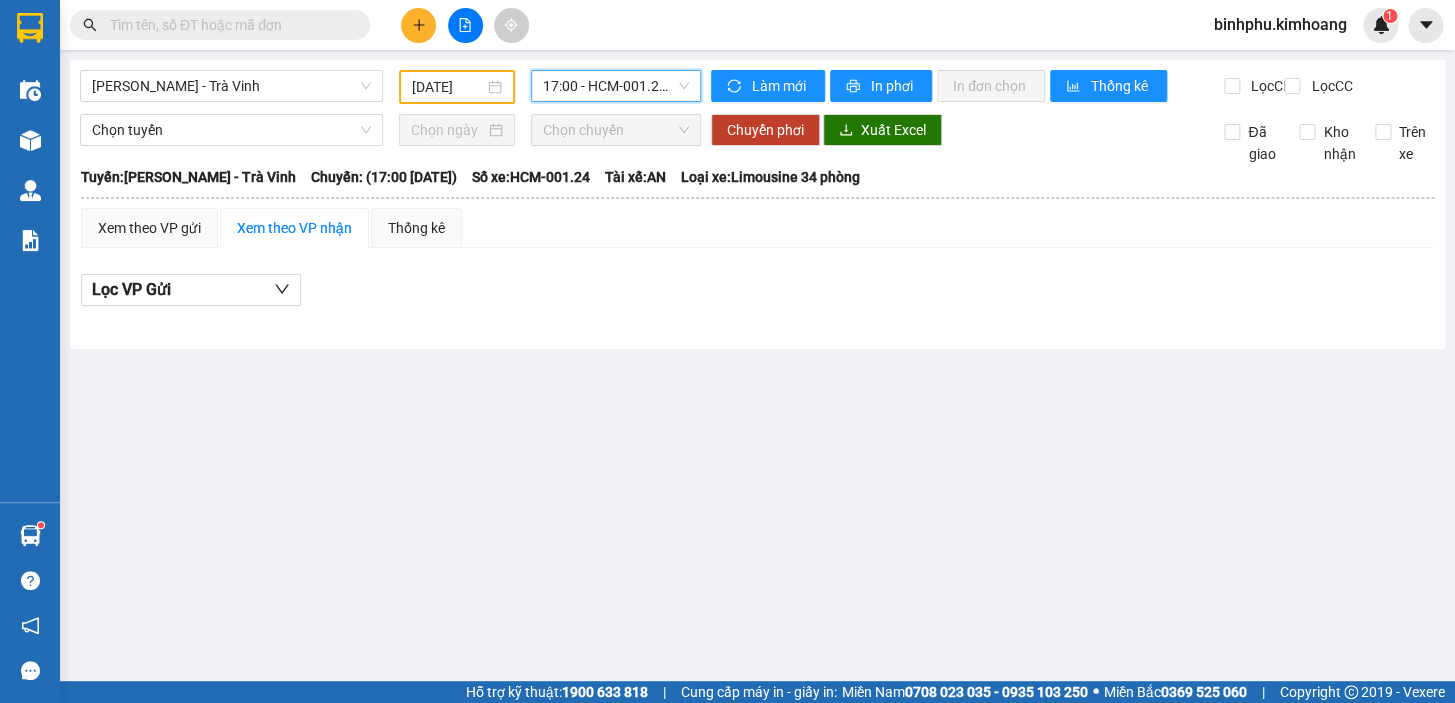 click on "17:00     - HCM-001.24  - (Đã hủy)" at bounding box center [616, 86] 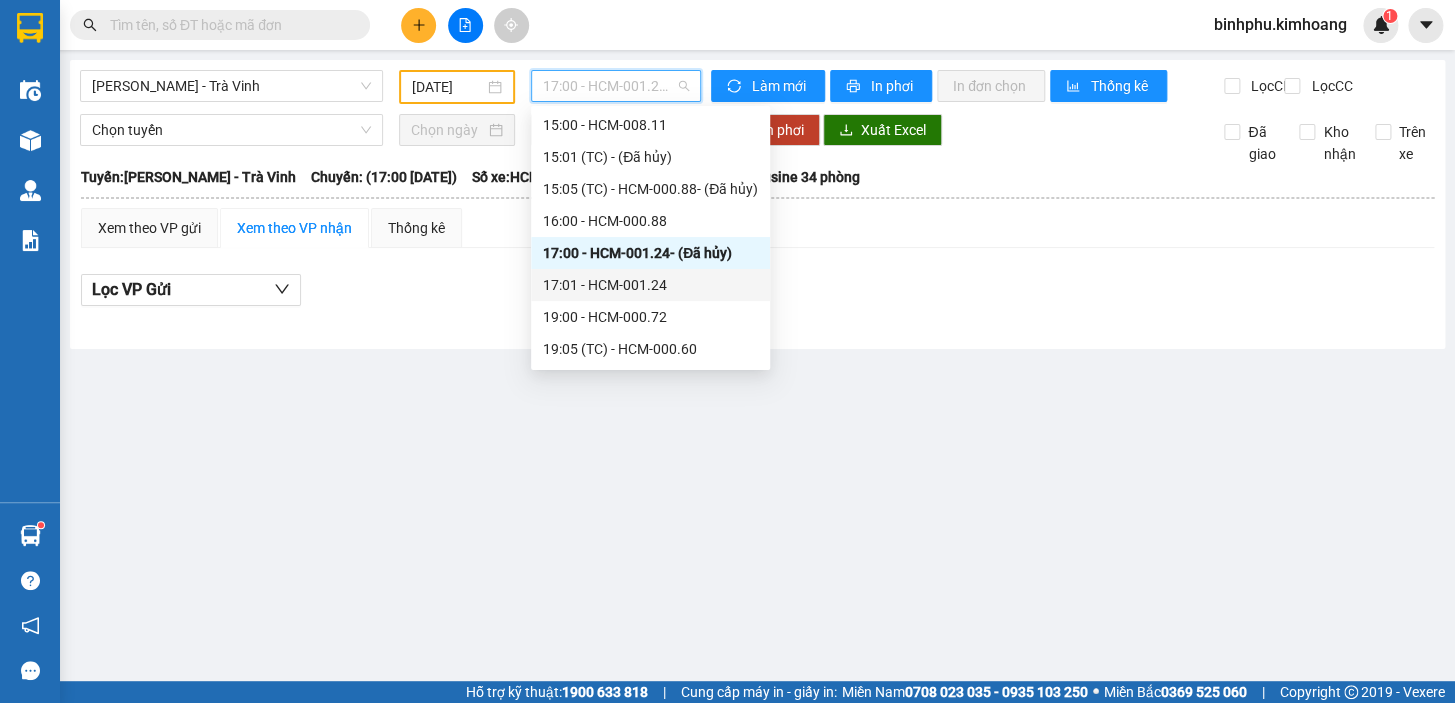 click on "17:01     - HCM-001.24" at bounding box center [650, 285] 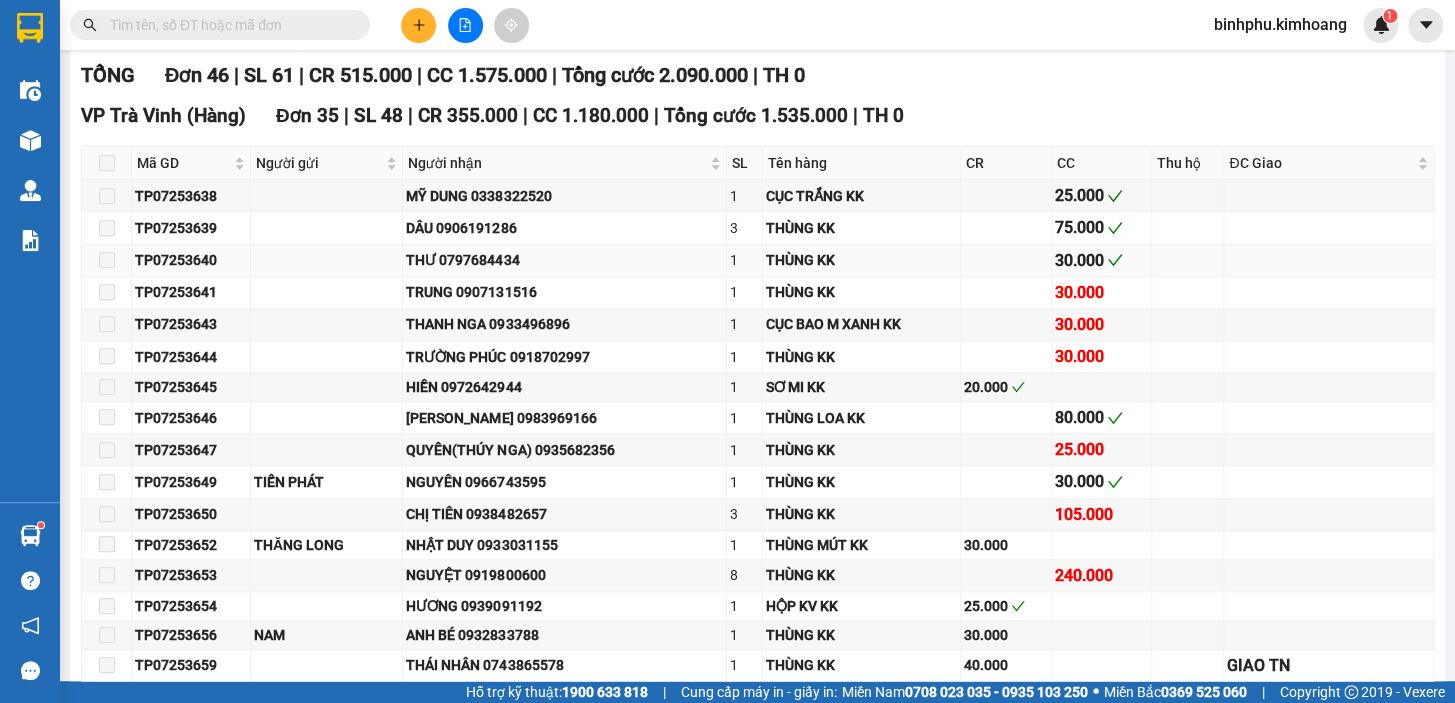scroll, scrollTop: 0, scrollLeft: 0, axis: both 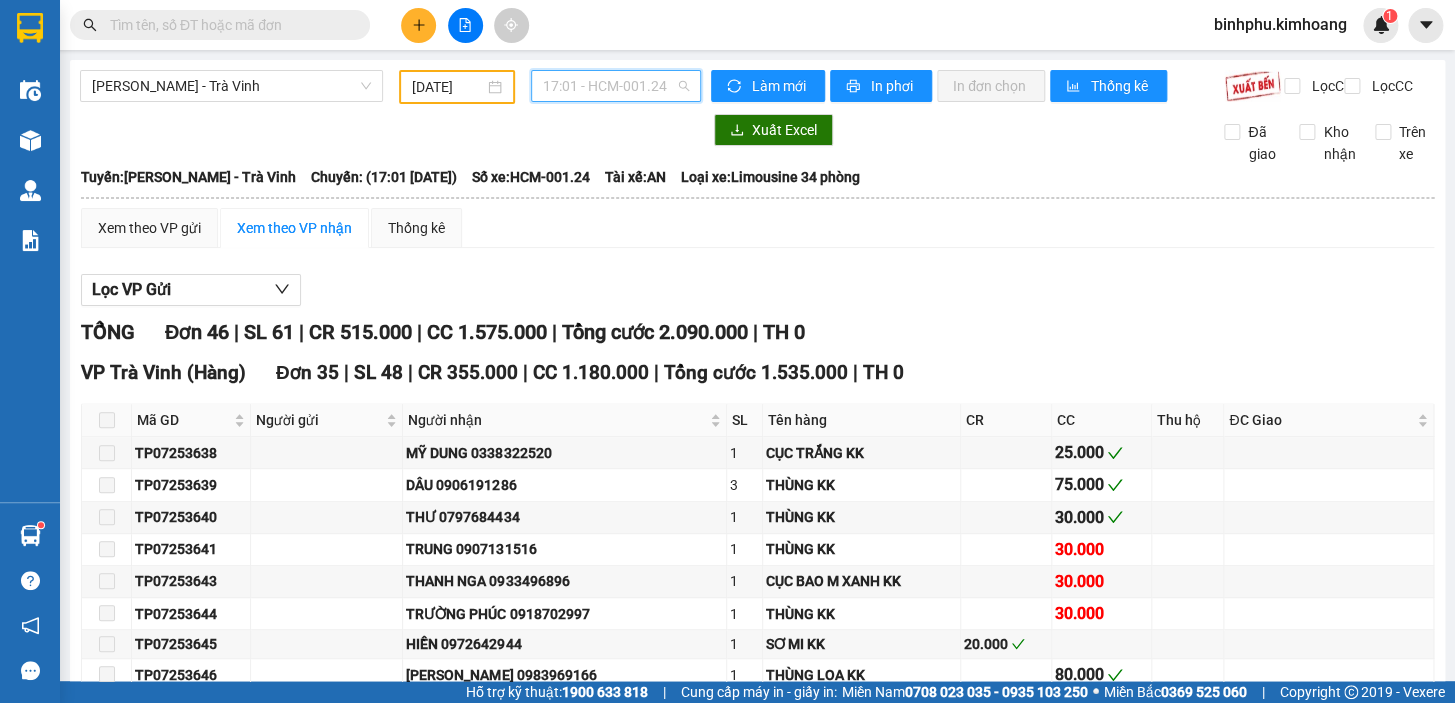 click on "17:01     - HCM-001.24" at bounding box center (616, 86) 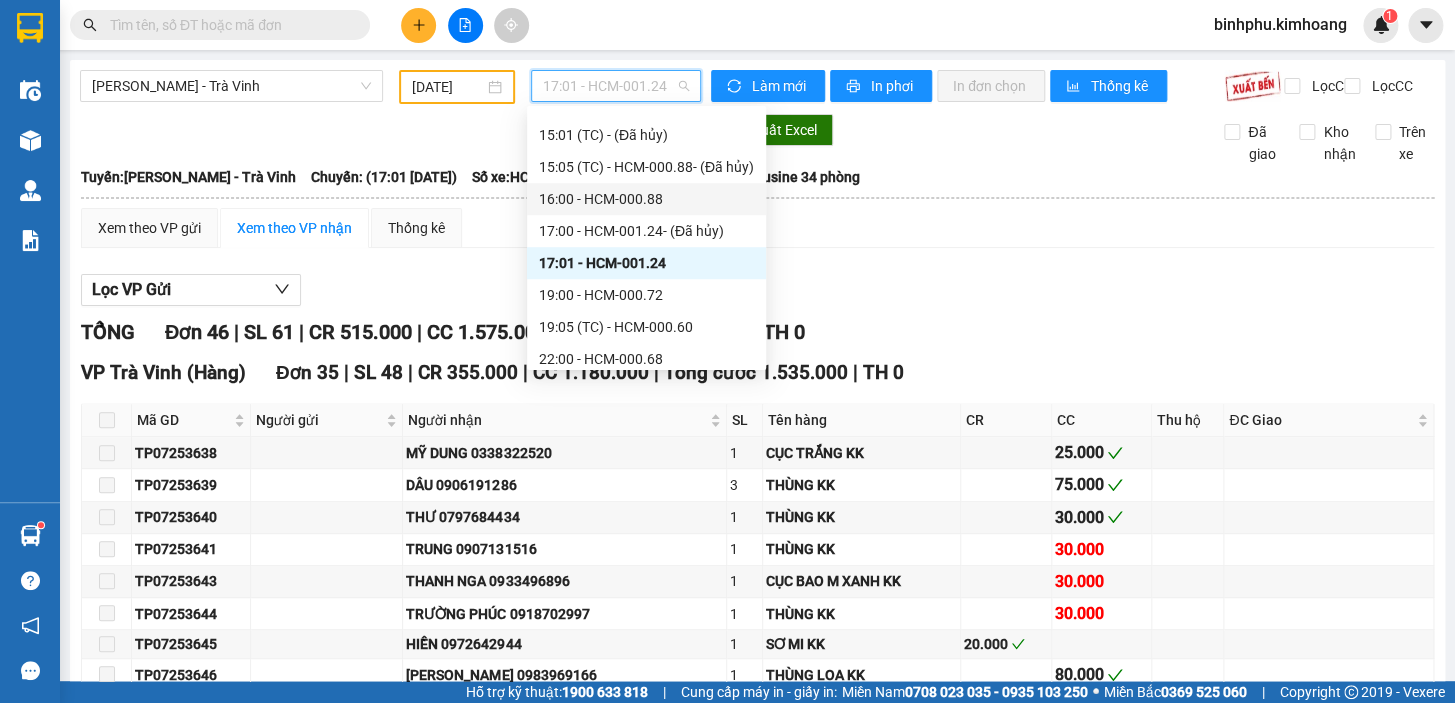 scroll, scrollTop: 575, scrollLeft: 0, axis: vertical 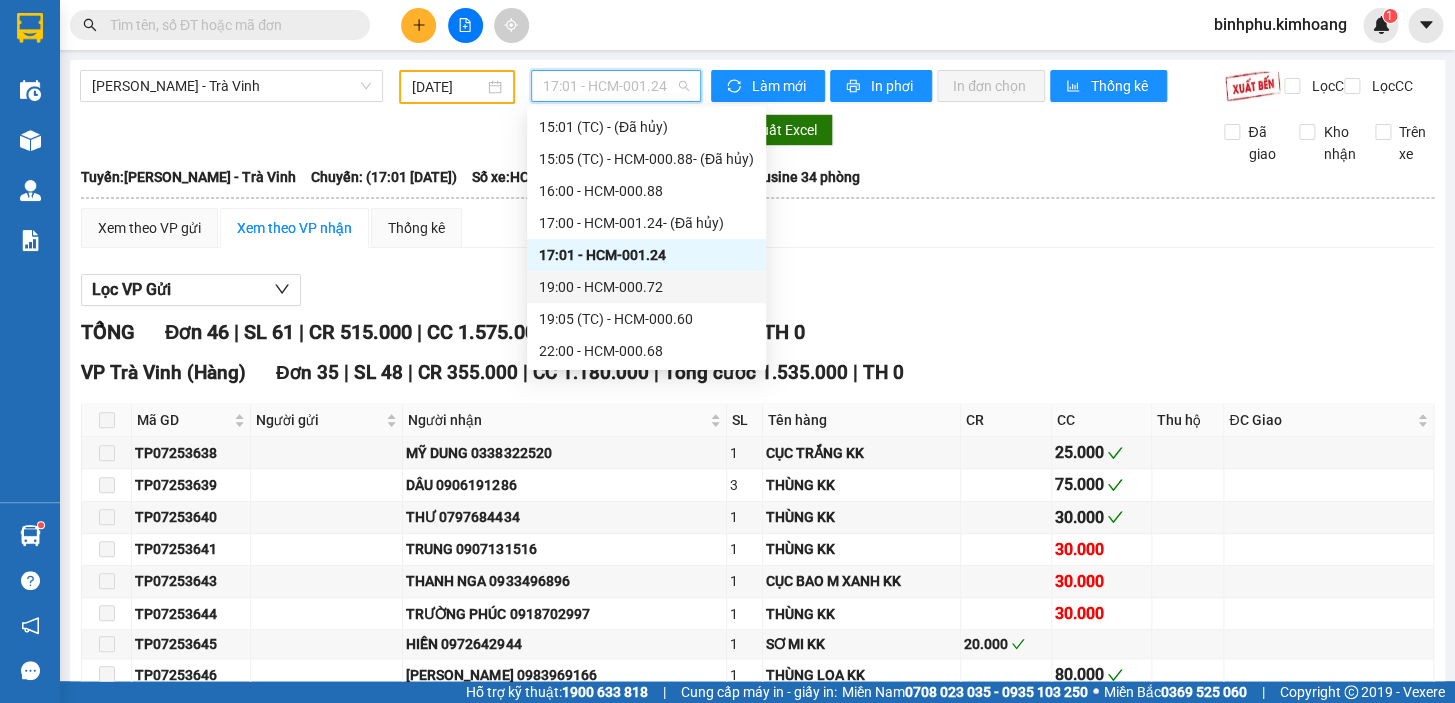 click on "19:00     - HCM-000.72" at bounding box center [646, 287] 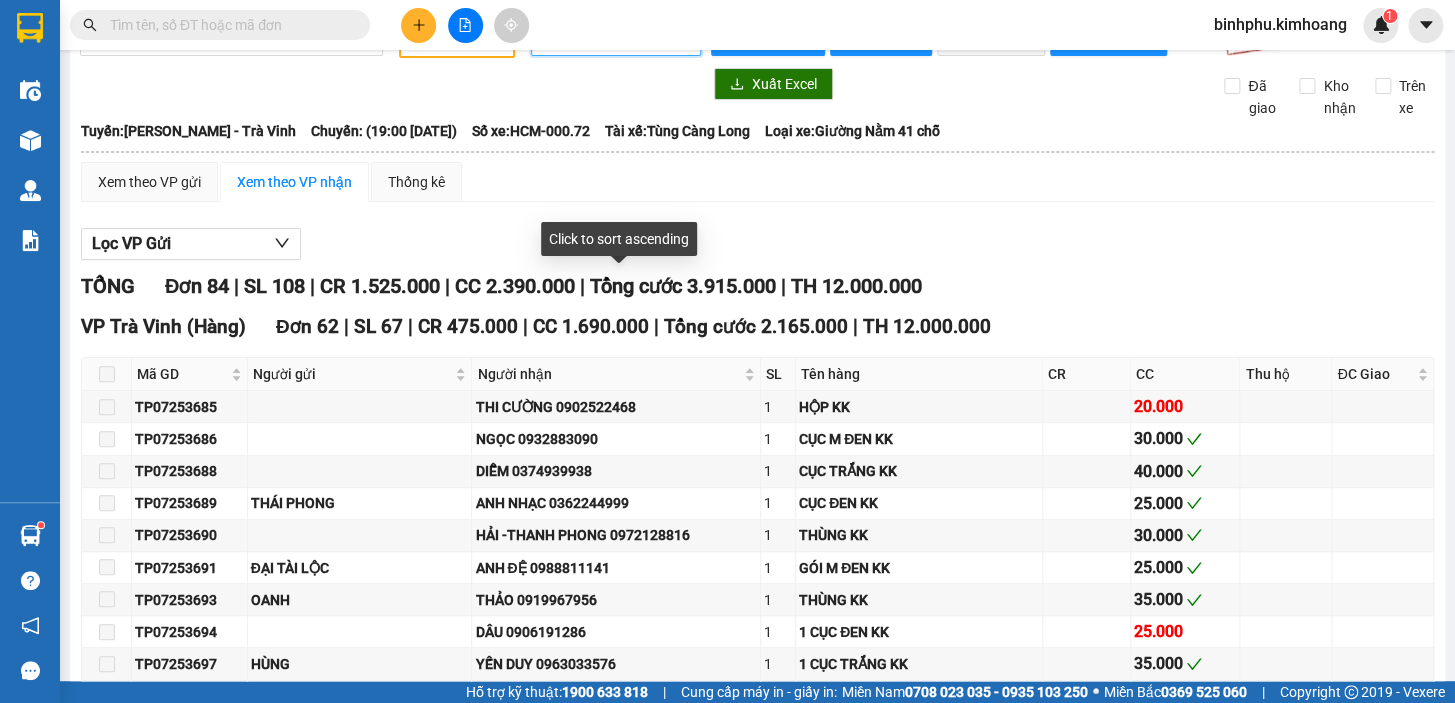 scroll, scrollTop: 0, scrollLeft: 0, axis: both 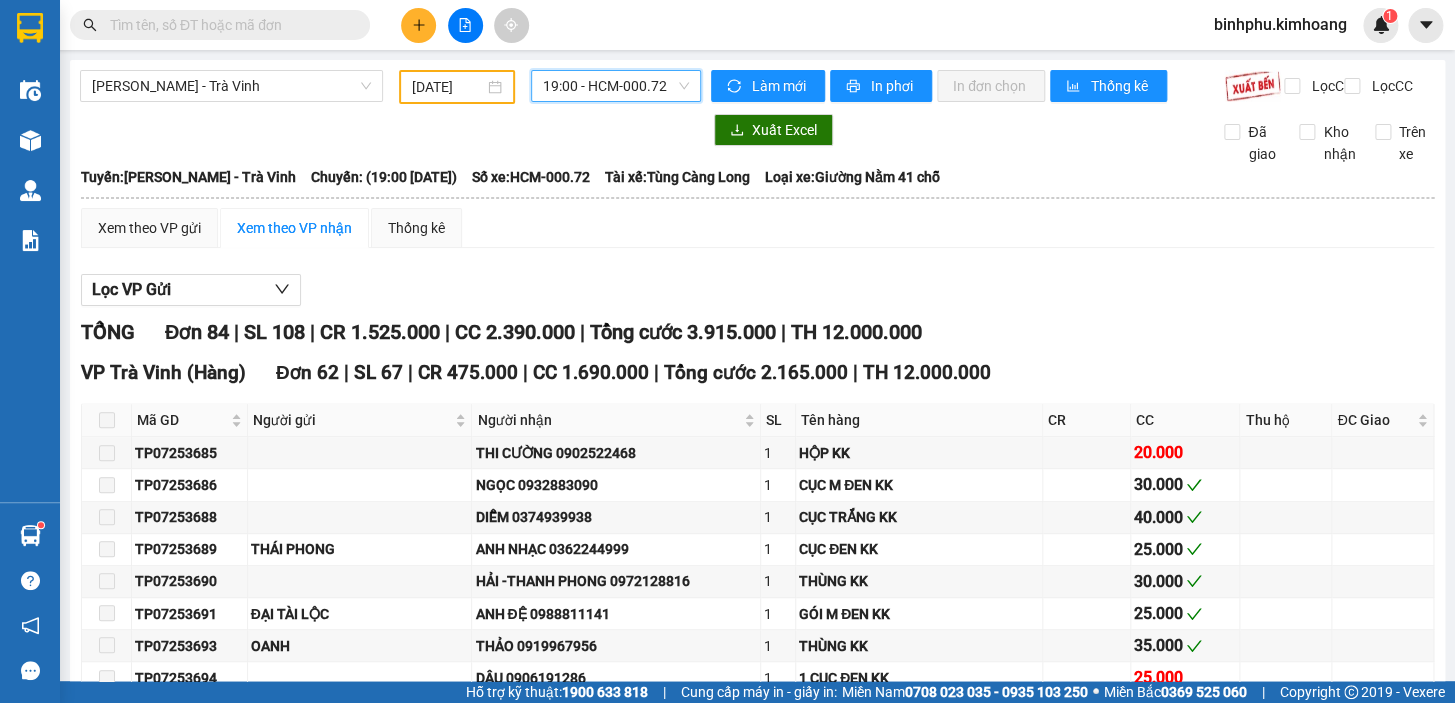 click on "19:00     - HCM-000.72" at bounding box center (616, 86) 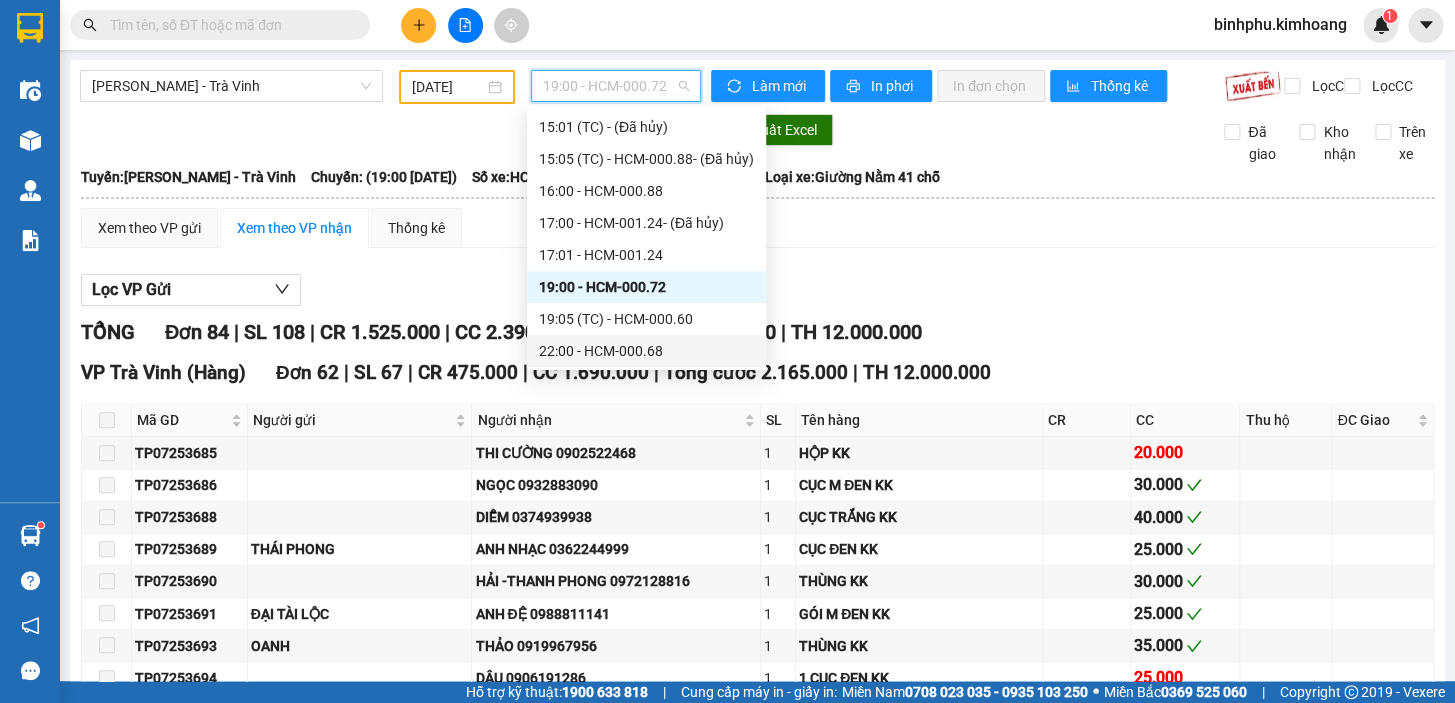 click on "22:00     - HCM-000.68" at bounding box center (646, 351) 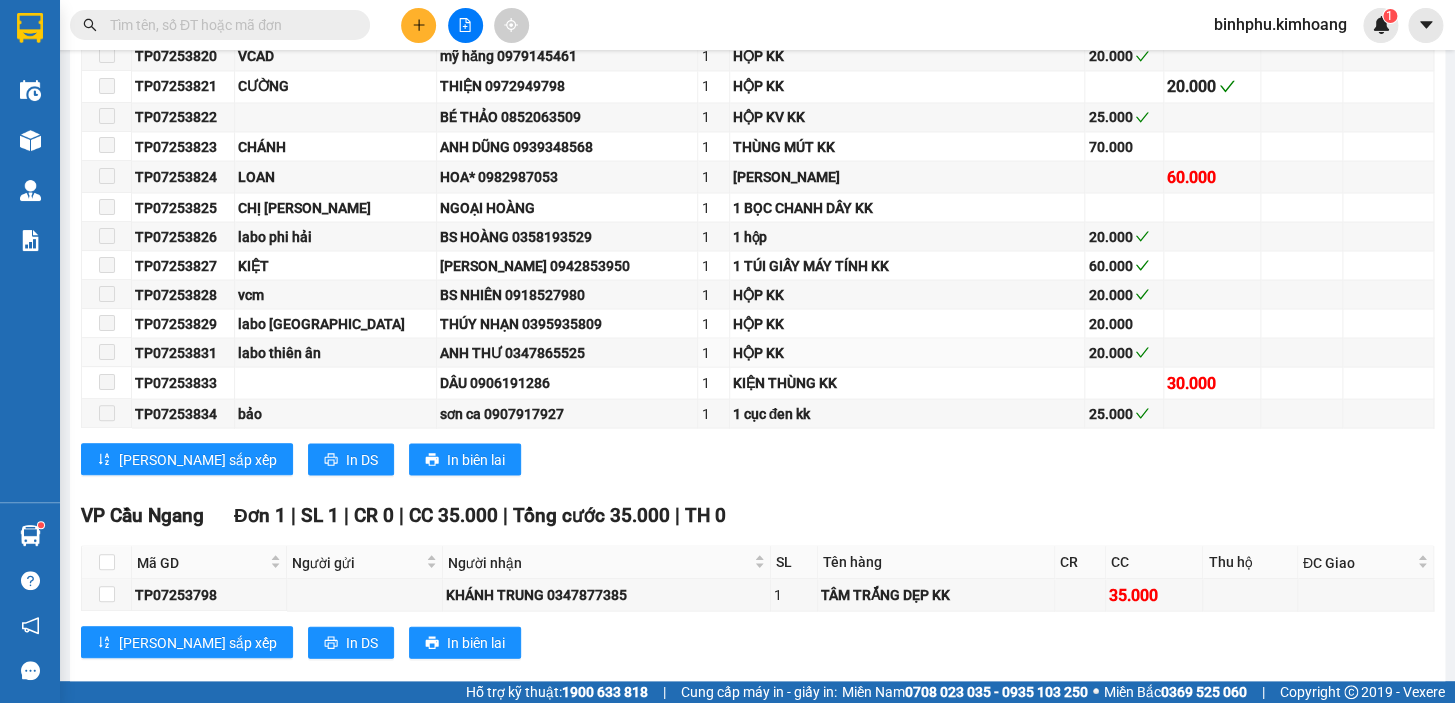 scroll, scrollTop: 1818, scrollLeft: 0, axis: vertical 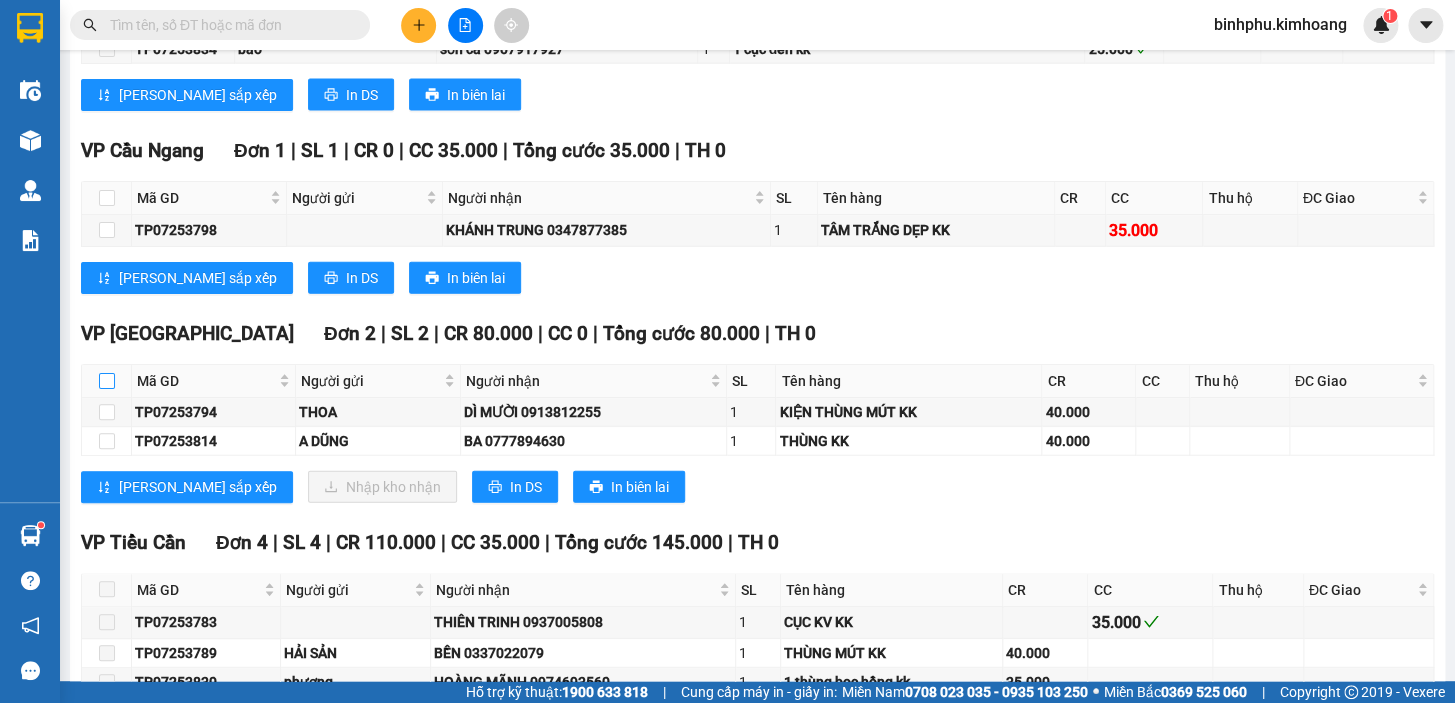 click at bounding box center [107, 381] 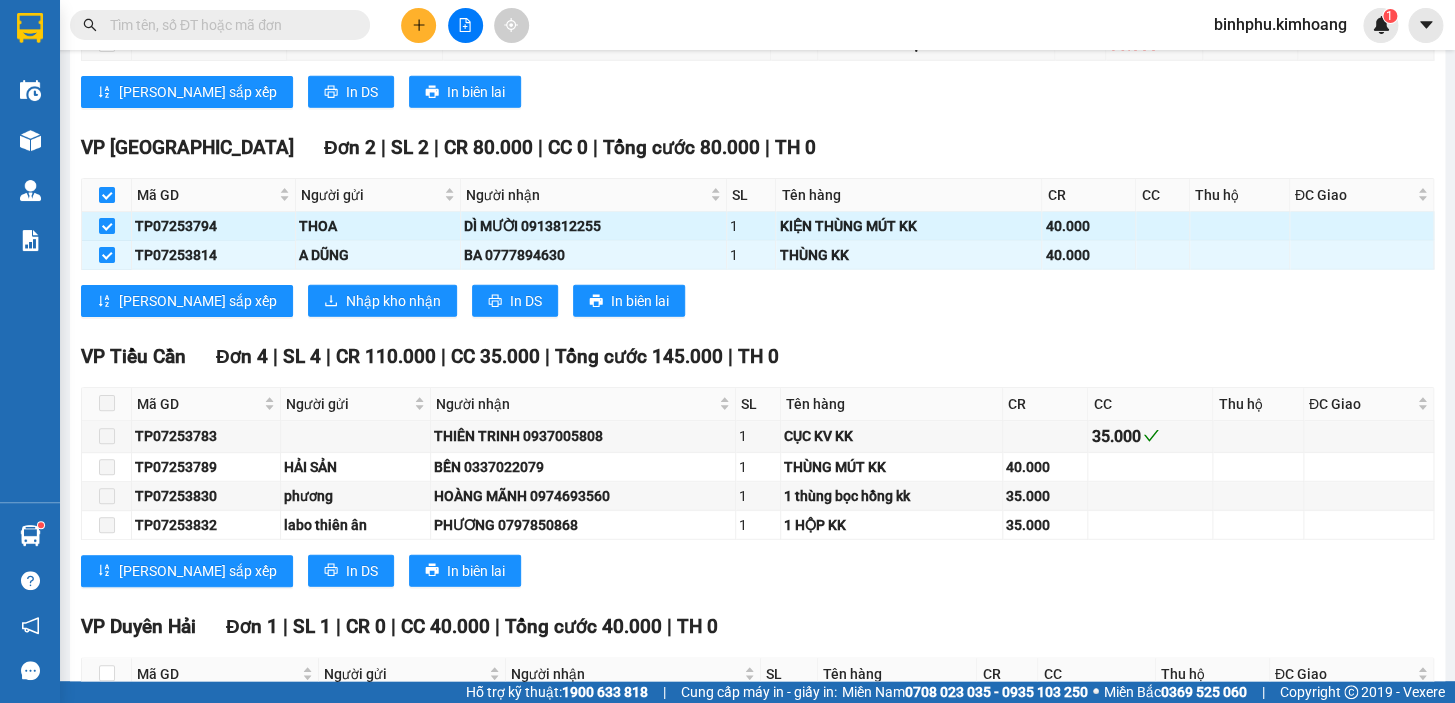 scroll, scrollTop: 1969, scrollLeft: 0, axis: vertical 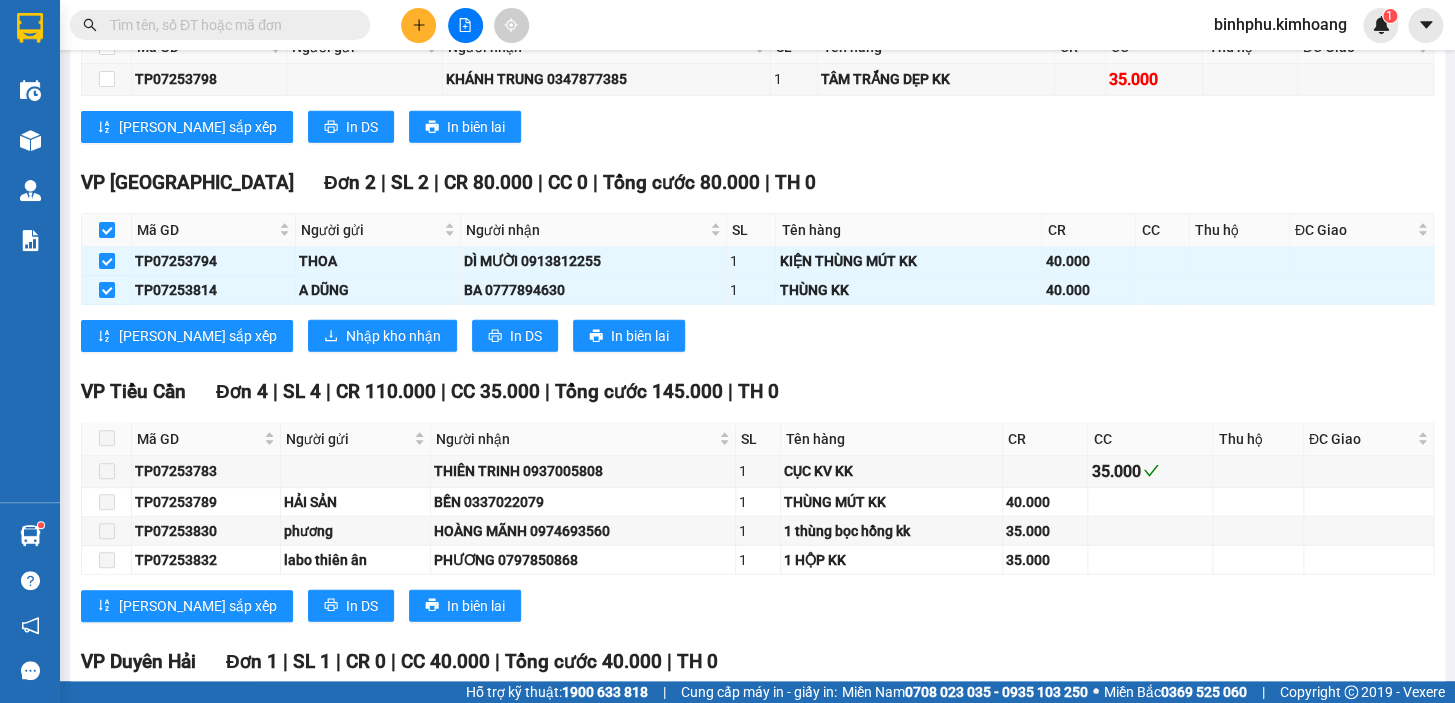 click on "VP [GEOGRAPHIC_DATA]   2 | SL   2 | CR   80.000 | CC   0 | Tổng cước   80.000 | TH   0 Mã GD Người gửi Người nhận SL Tên hàng CR CC Thu hộ ĐC Giao Ký nhận                       TP07253794 THOA  DÌ MƯỜI 0913812255 1 KIỆN THÙNG MÚT KK 40.000 TP07253814 A DŨNG  BA  0777894630 1 THÙNG KK  40.000 Lưu sắp xếp Nhập kho nhận In DS In biên lai [PERSON_NAME]   [PHONE_NUMBER],   273 - 273B [PERSON_NAME] PHƠI HÀNG VP [GEOGRAPHIC_DATA]  -  11:42 [DATE] [GEOGRAPHIC_DATA]:  [GEOGRAPHIC_DATA] - [GEOGRAPHIC_DATA]:   (22:00 [DATE]) Tài xế:  TUẤN BA SI   Số xe:  HCM-000.68   Loại xe:  Limousine 34 phòng Mã GD Người gửi Người nhận SL Tên hàng CR CC Thu hộ ĐC Giao Ký nhận VP [GEOGRAPHIC_DATA]   2 | SL   2 | CR   80.000 | CC   0 | Tổng cước   80.000 | TH   0 TP07253794 THOA  DÌ MƯỜI 0913812255 1 KIỆN THÙNG MÚT KK 40.000 TP07253814 A DŨNG  BA  0777894630 1 THÙNG KK  40.000 2 2 80.000 0 0 Cước rồi :   80.000  VNĐ Chưa cước :   0  VNĐ 0" at bounding box center (757, 267) 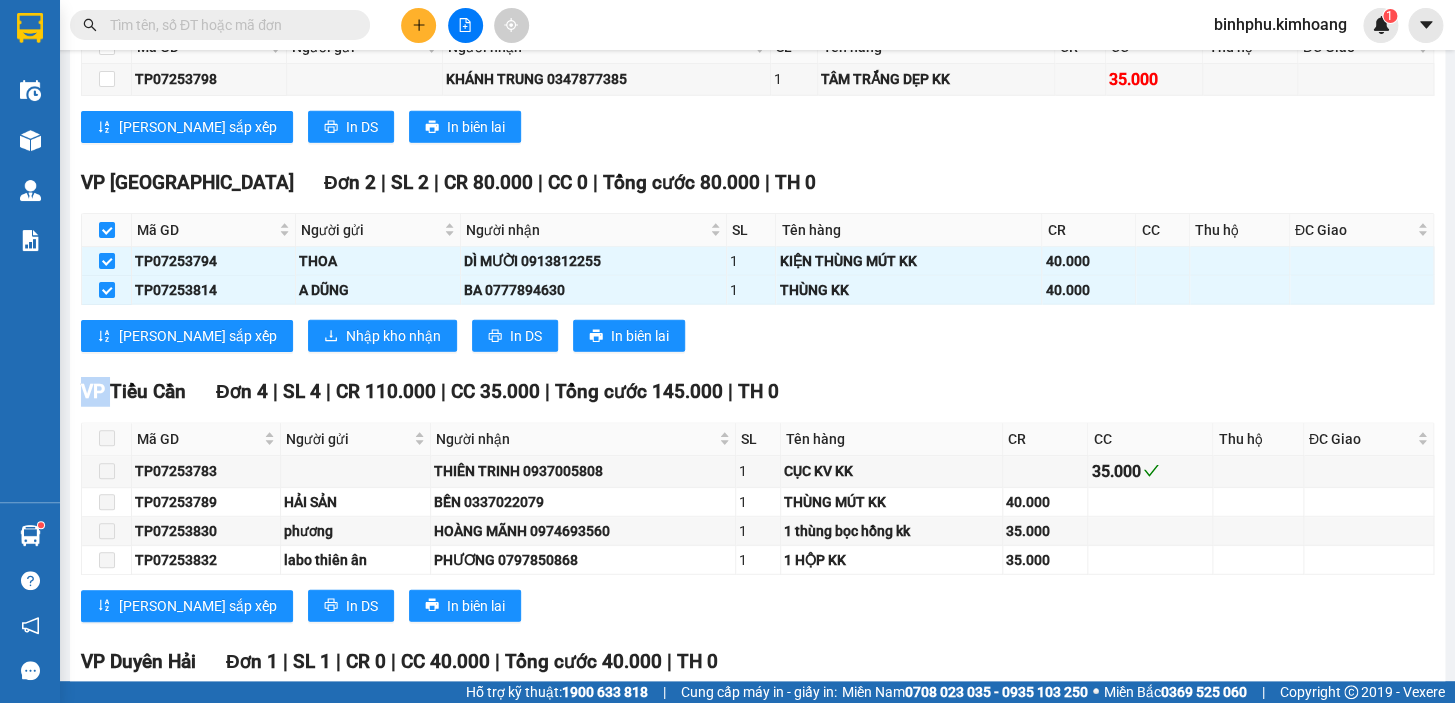 click on "VP [GEOGRAPHIC_DATA]   2 | SL   2 | CR   80.000 | CC   0 | Tổng cước   80.000 | TH   0 Mã GD Người gửi Người nhận SL Tên hàng CR CC Thu hộ ĐC Giao Ký nhận                       TP07253794 THOA  DÌ MƯỜI 0913812255 1 KIỆN THÙNG MÚT KK 40.000 TP07253814 A DŨNG  BA  0777894630 1 THÙNG KK  40.000 Lưu sắp xếp Nhập kho nhận In DS In biên lai [PERSON_NAME]   [PHONE_NUMBER],   273 - 273B [PERSON_NAME] PHƠI HÀNG VP [GEOGRAPHIC_DATA]  -  11:42 [DATE] [GEOGRAPHIC_DATA]:  [GEOGRAPHIC_DATA] - [GEOGRAPHIC_DATA]:   (22:00 [DATE]) Tài xế:  TUẤN BA SI   Số xe:  HCM-000.68   Loại xe:  Limousine 34 phòng Mã GD Người gửi Người nhận SL Tên hàng CR CC Thu hộ ĐC Giao Ký nhận VP [GEOGRAPHIC_DATA]   2 | SL   2 | CR   80.000 | CC   0 | Tổng cước   80.000 | TH   0 TP07253794 THOA  DÌ MƯỜI 0913812255 1 KIỆN THÙNG MÚT KK 40.000 TP07253814 A DŨNG  BA  0777894630 1 THÙNG KK  40.000 2 2 80.000 0 0 Cước rồi :   80.000  VNĐ Chưa cước :   0  VNĐ 0" at bounding box center (757, 267) 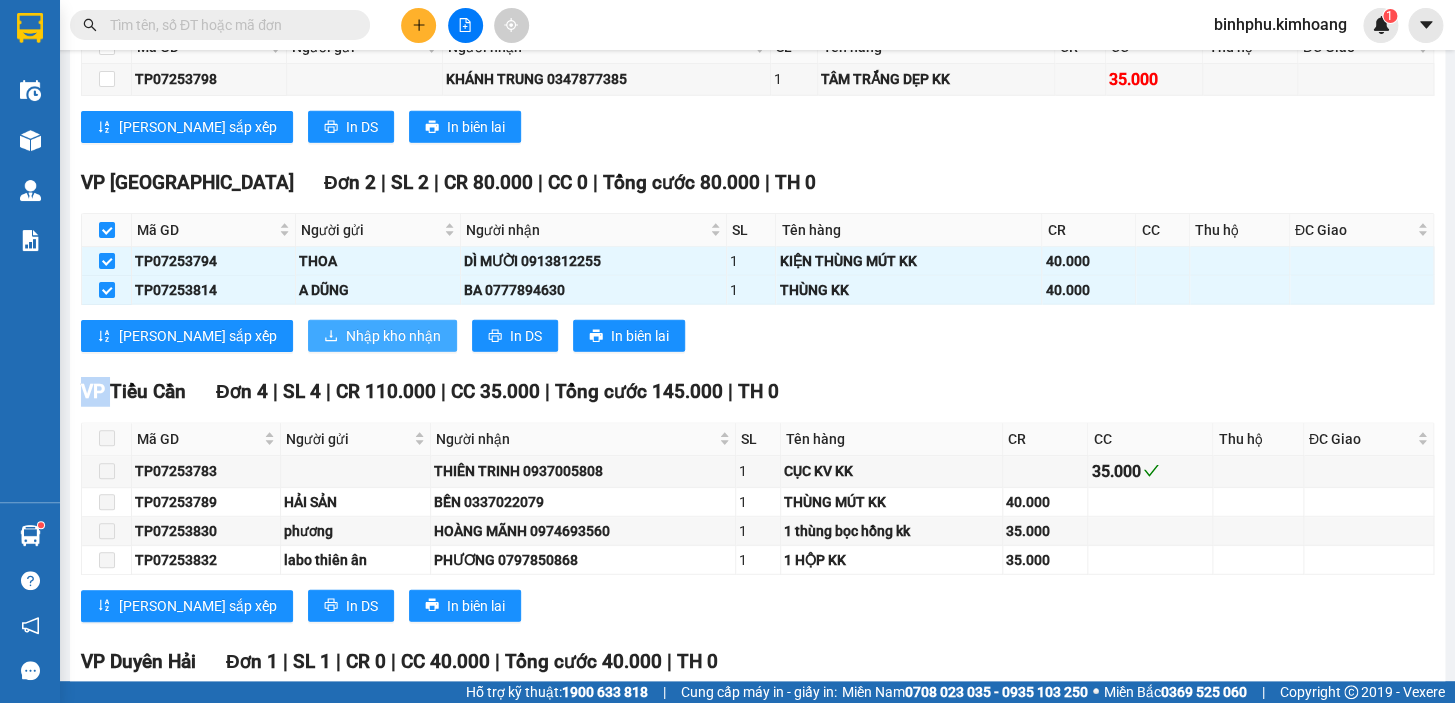 click on "Nhập kho nhận" at bounding box center [393, 336] 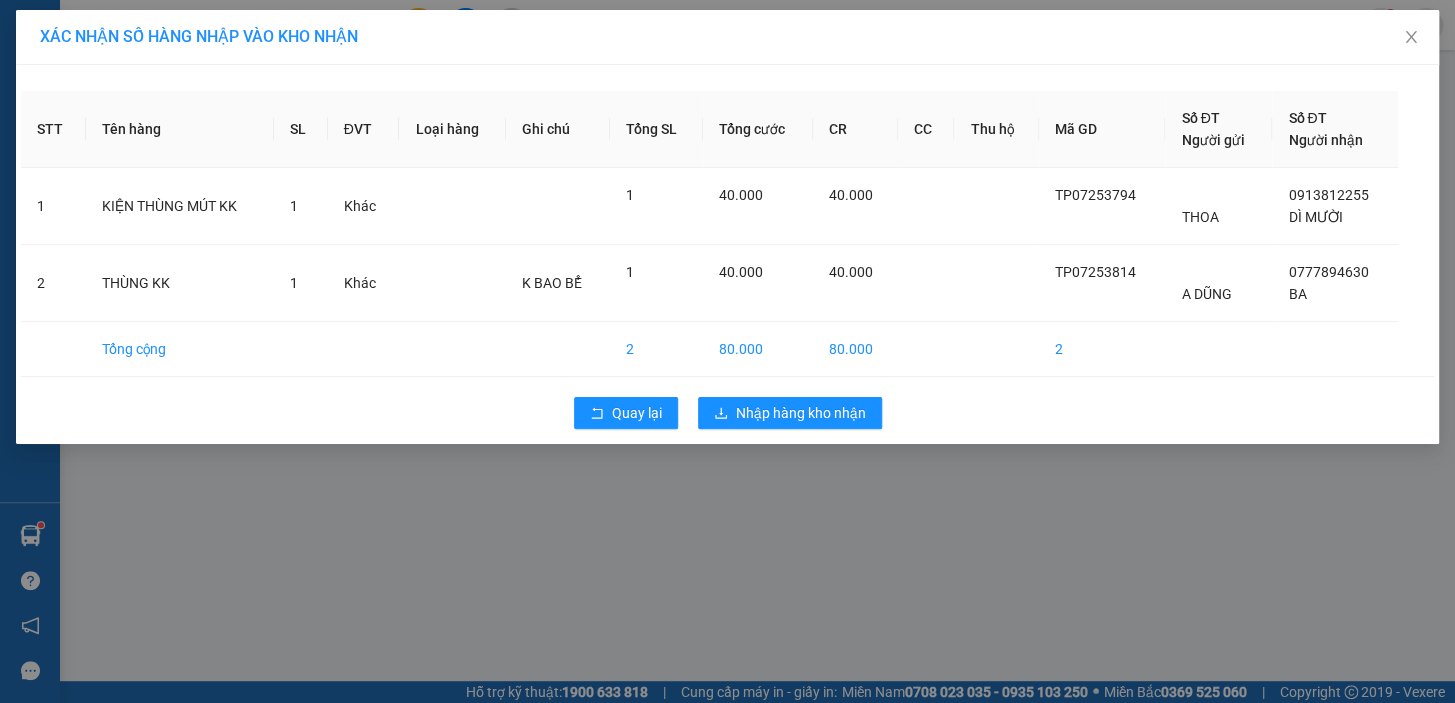 click on "Quay lại Nhập hàng kho nhận" at bounding box center [727, 413] 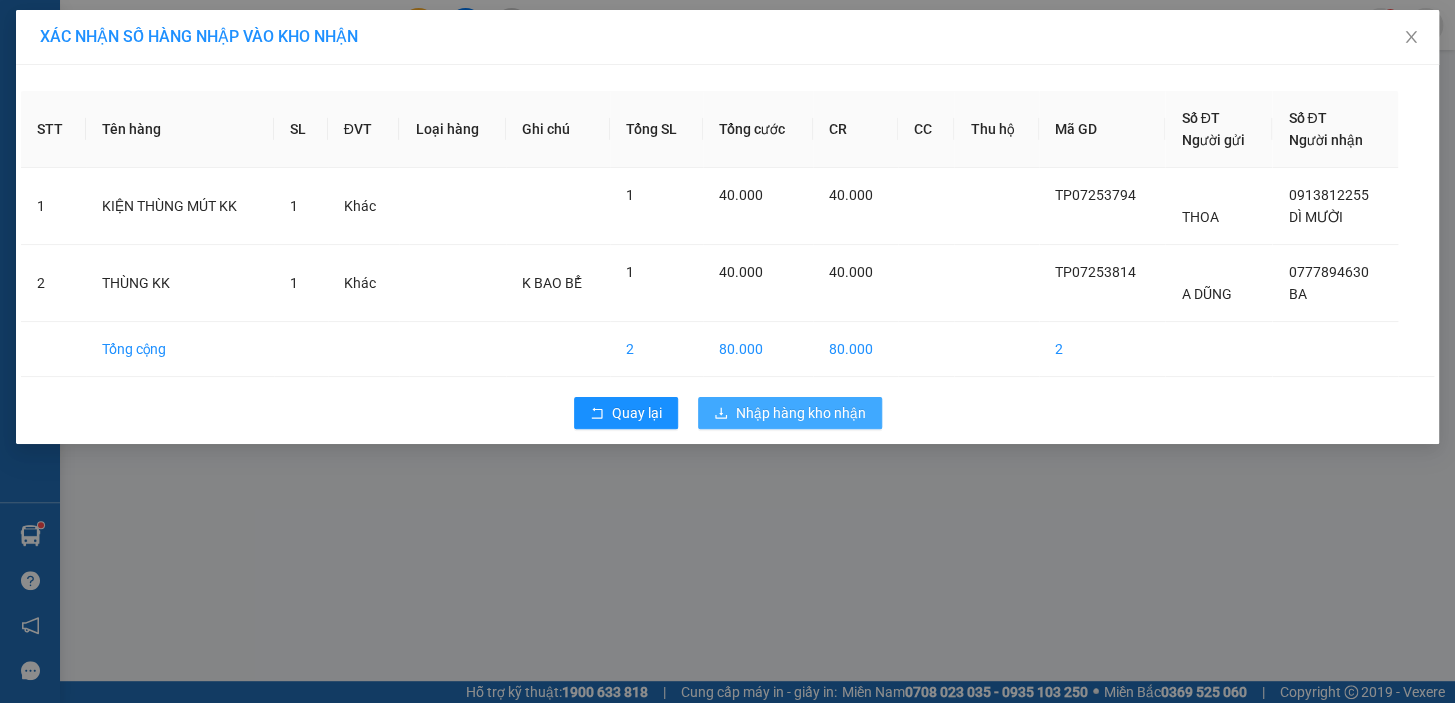 click on "Nhập hàng kho nhận" at bounding box center (801, 413) 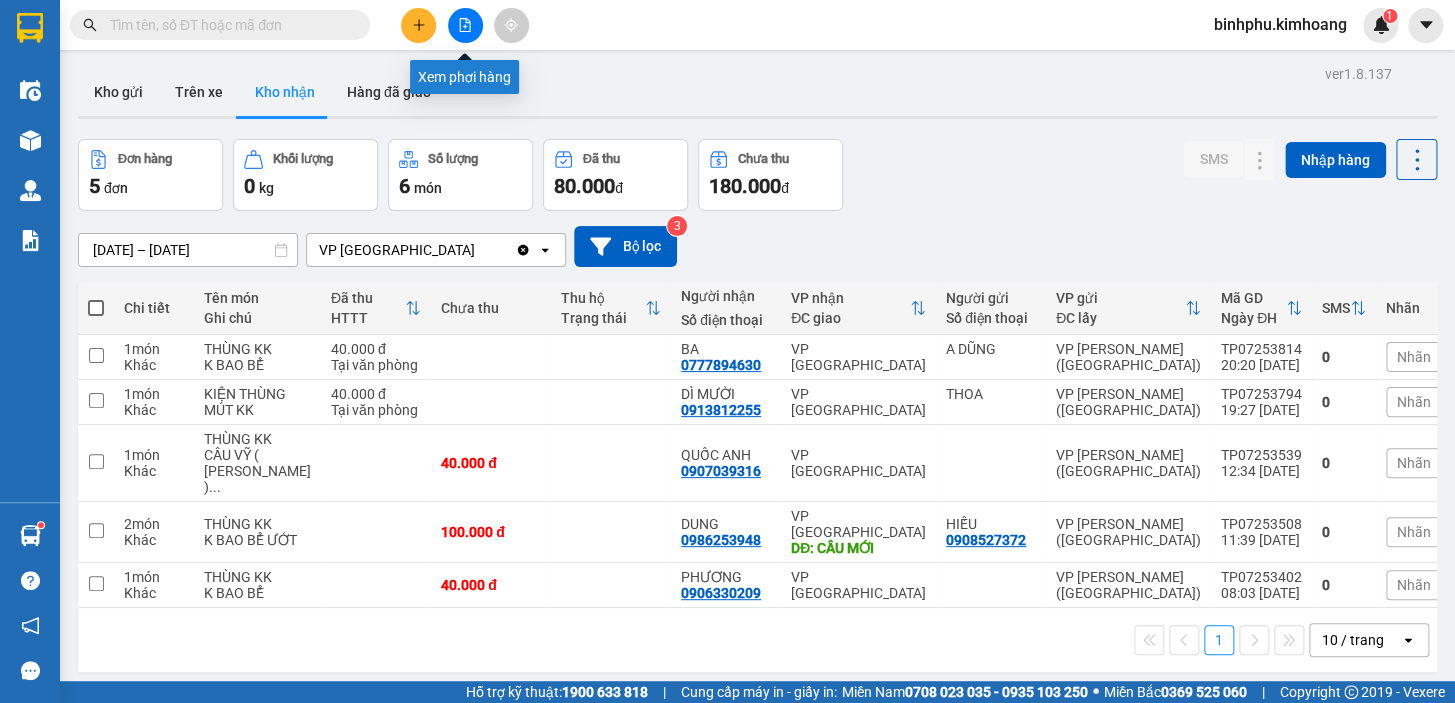 click 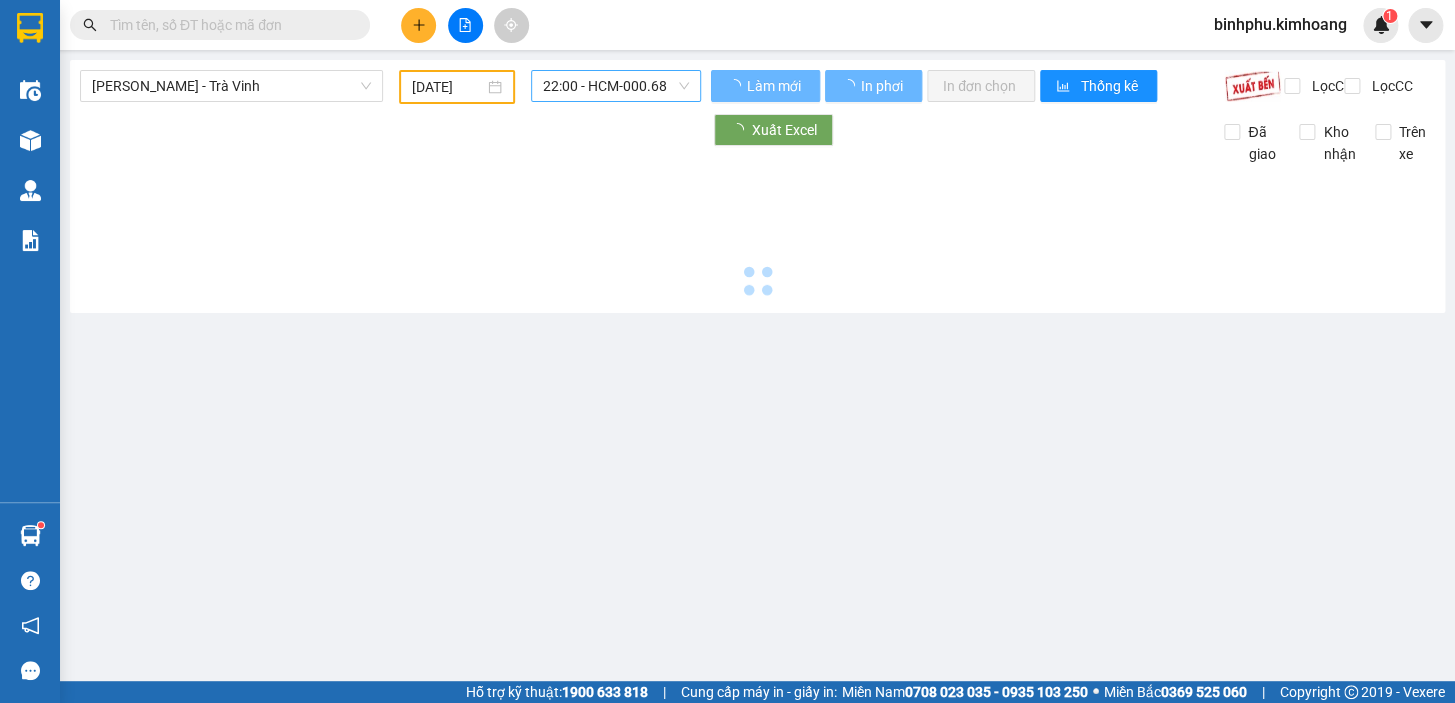 type on "[DATE]" 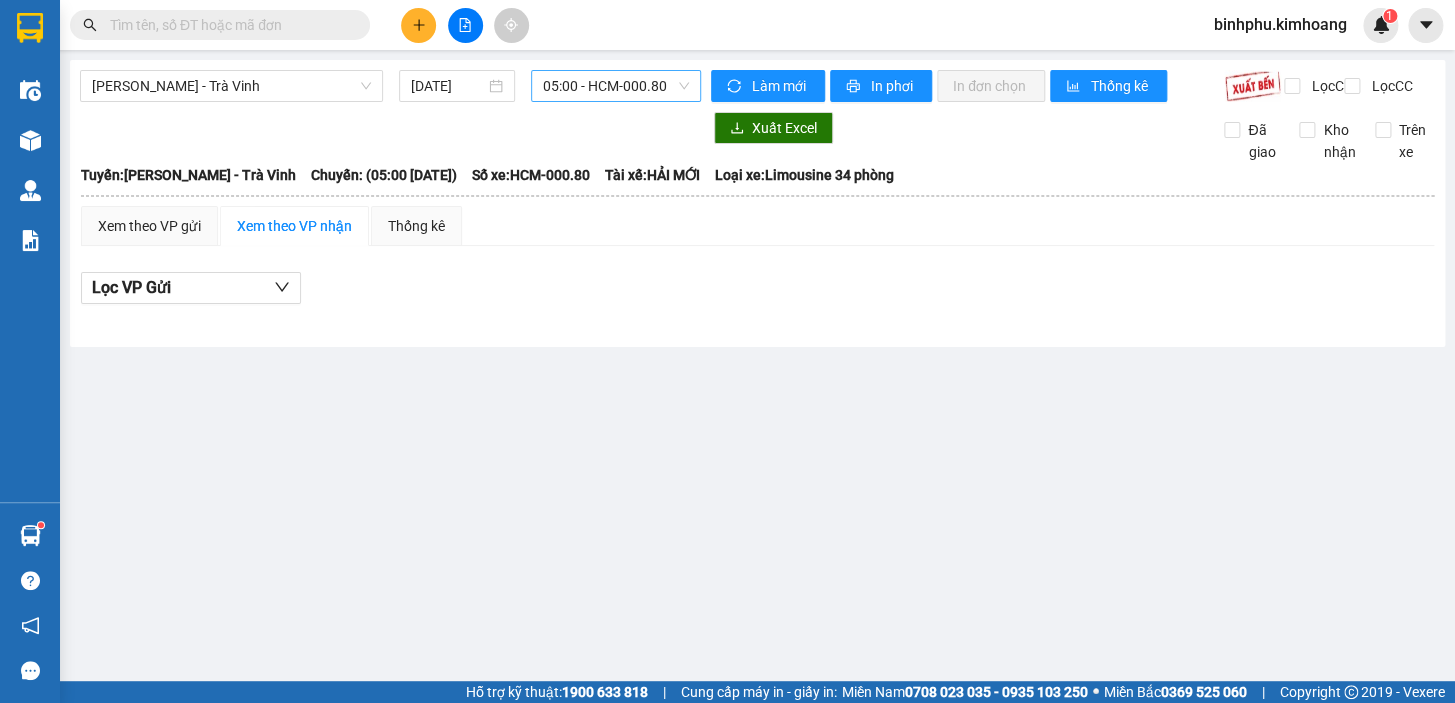 click on "05:00     - HCM-000.80" at bounding box center (616, 86) 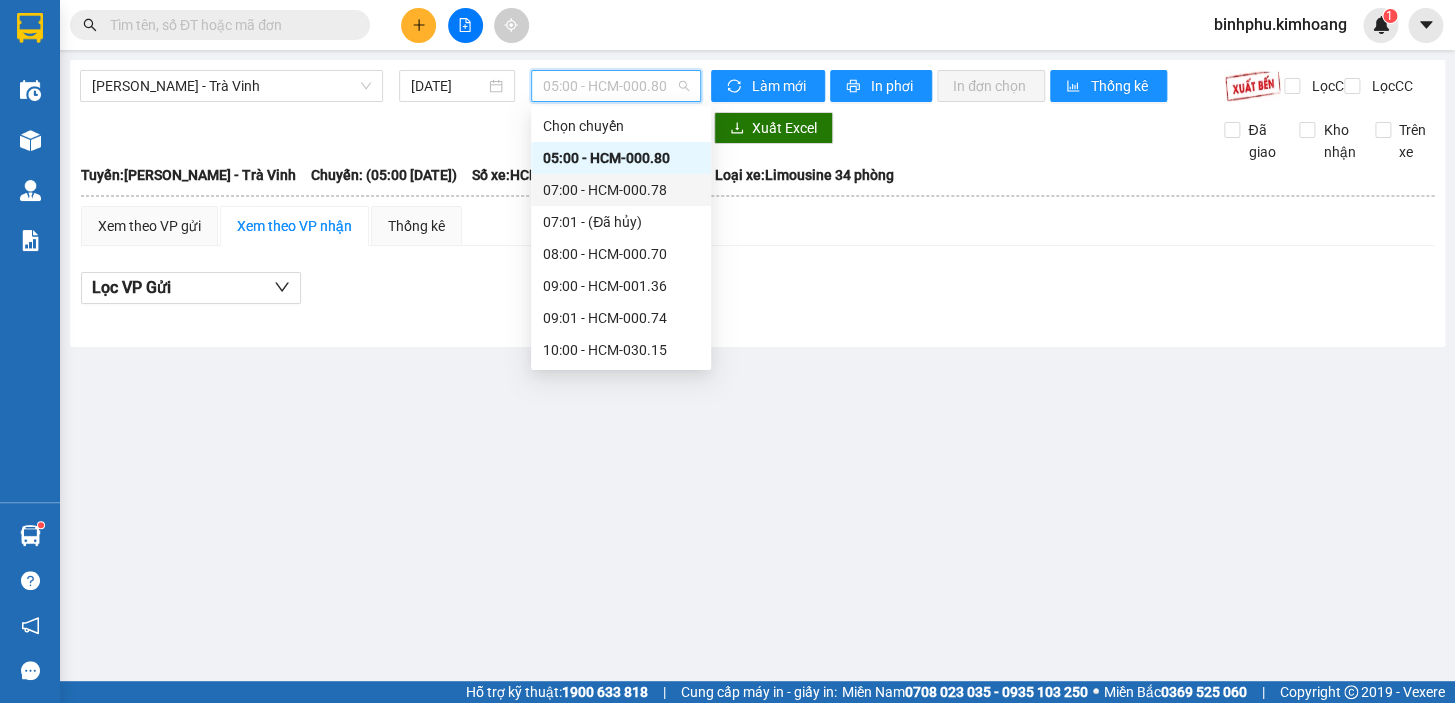 click on "07:00     - HCM-000.78" at bounding box center (621, 190) 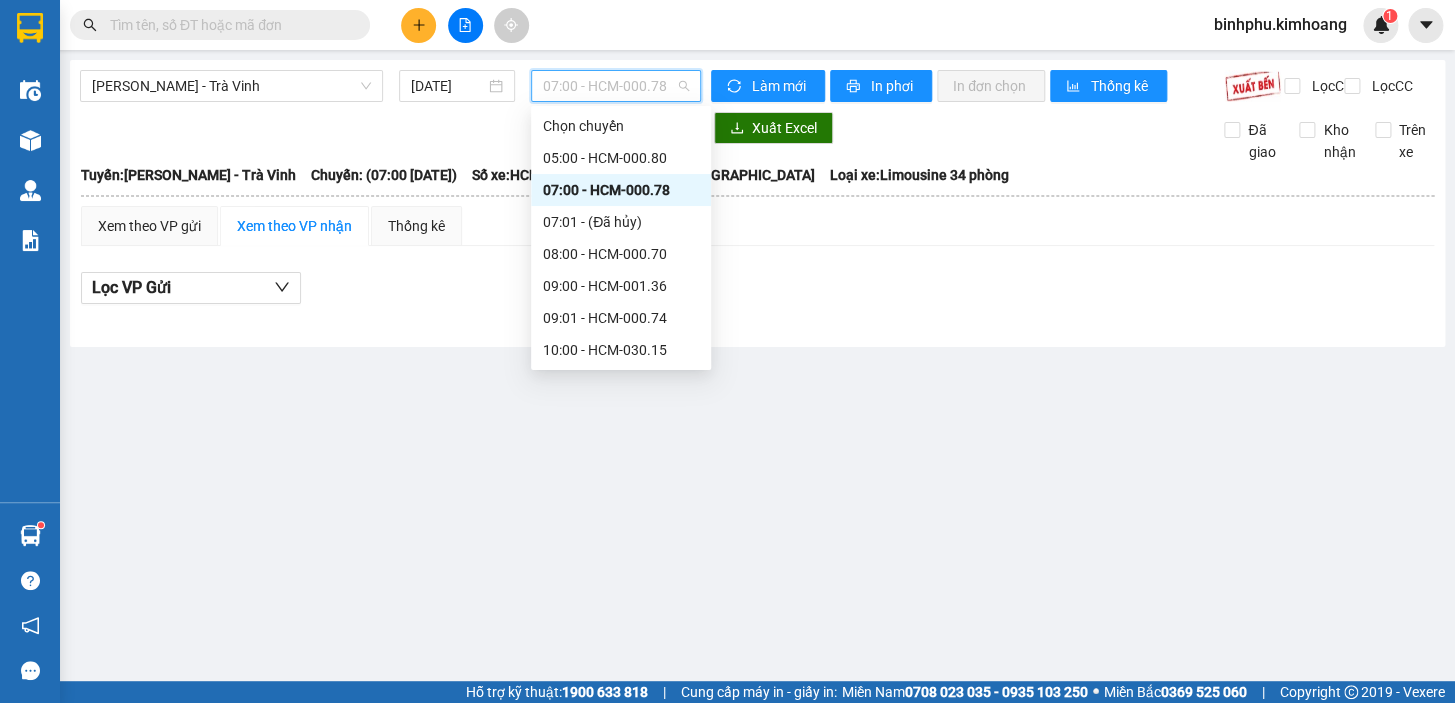 click on "07:00     - HCM-000.78" at bounding box center (616, 86) 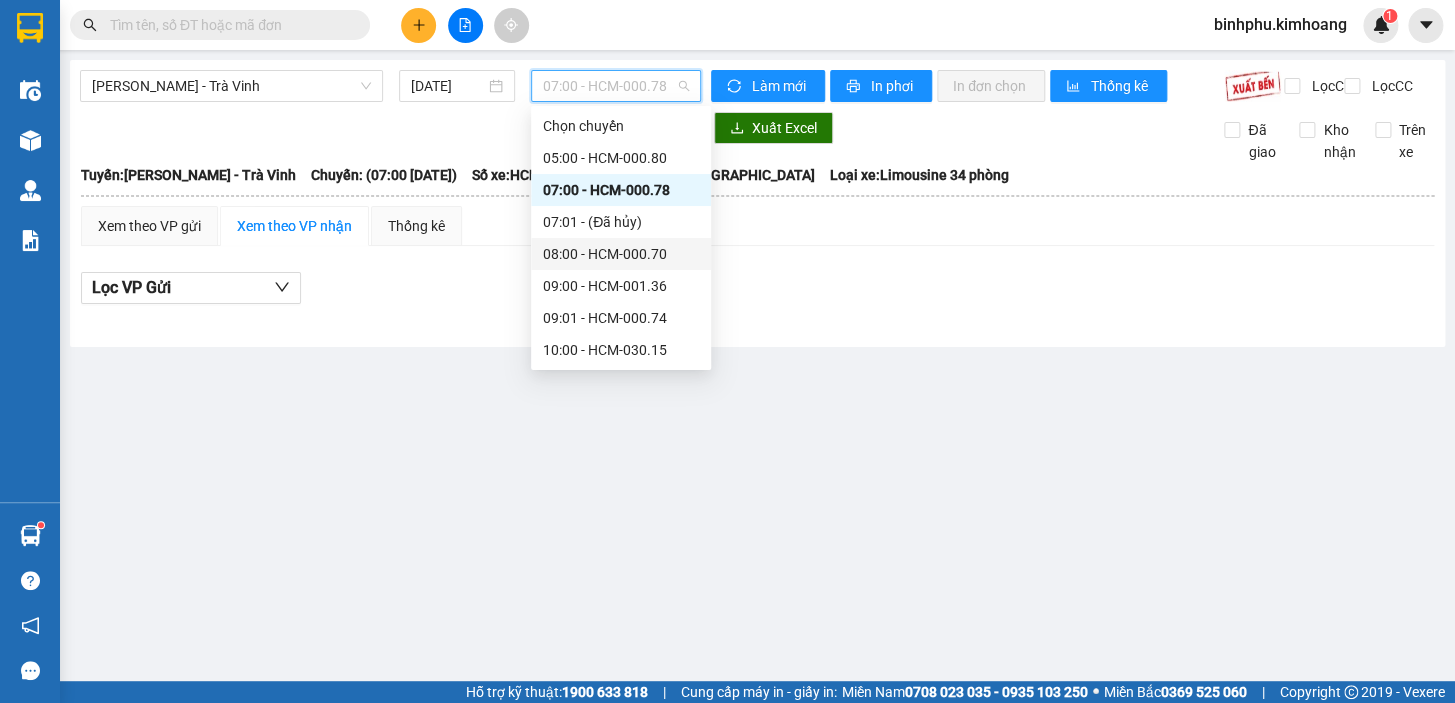 click on "08:00     - HCM-000.70" at bounding box center (621, 254) 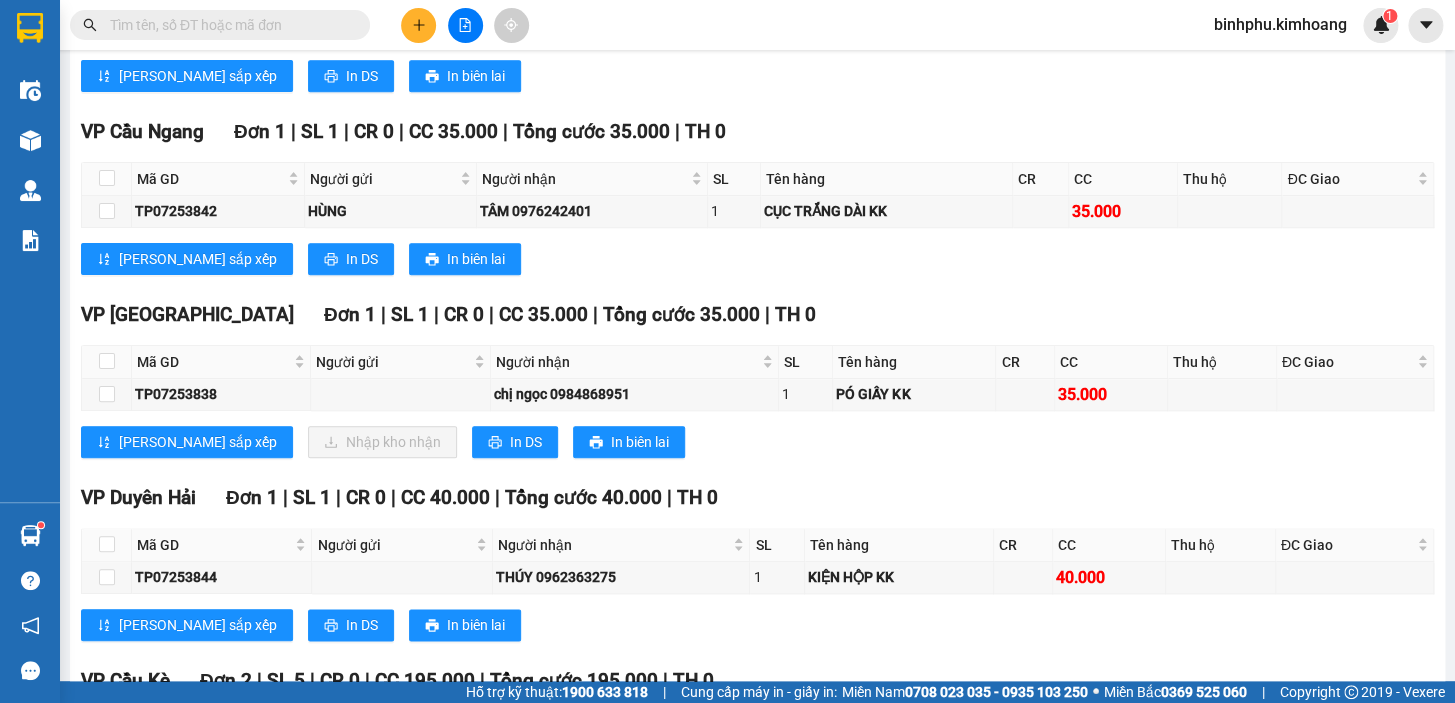 scroll, scrollTop: 636, scrollLeft: 0, axis: vertical 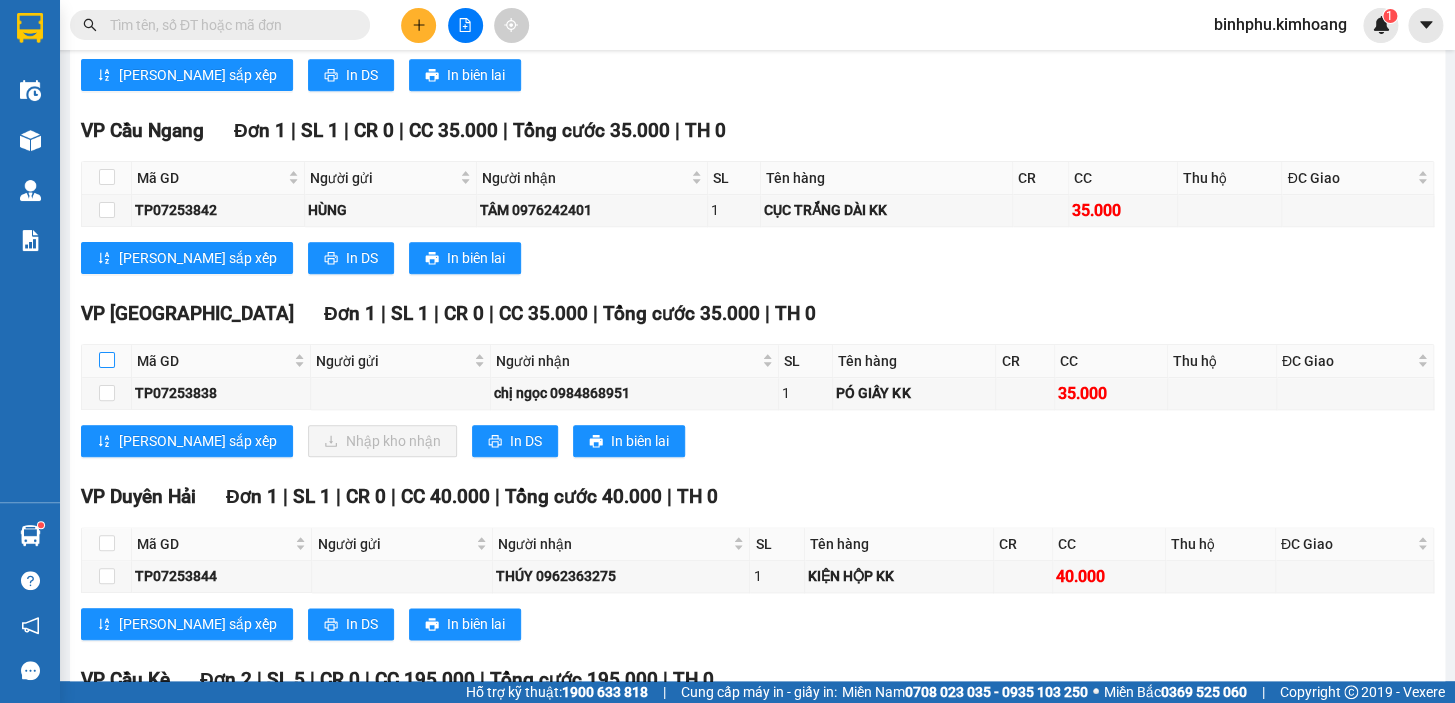 click at bounding box center [107, 361] 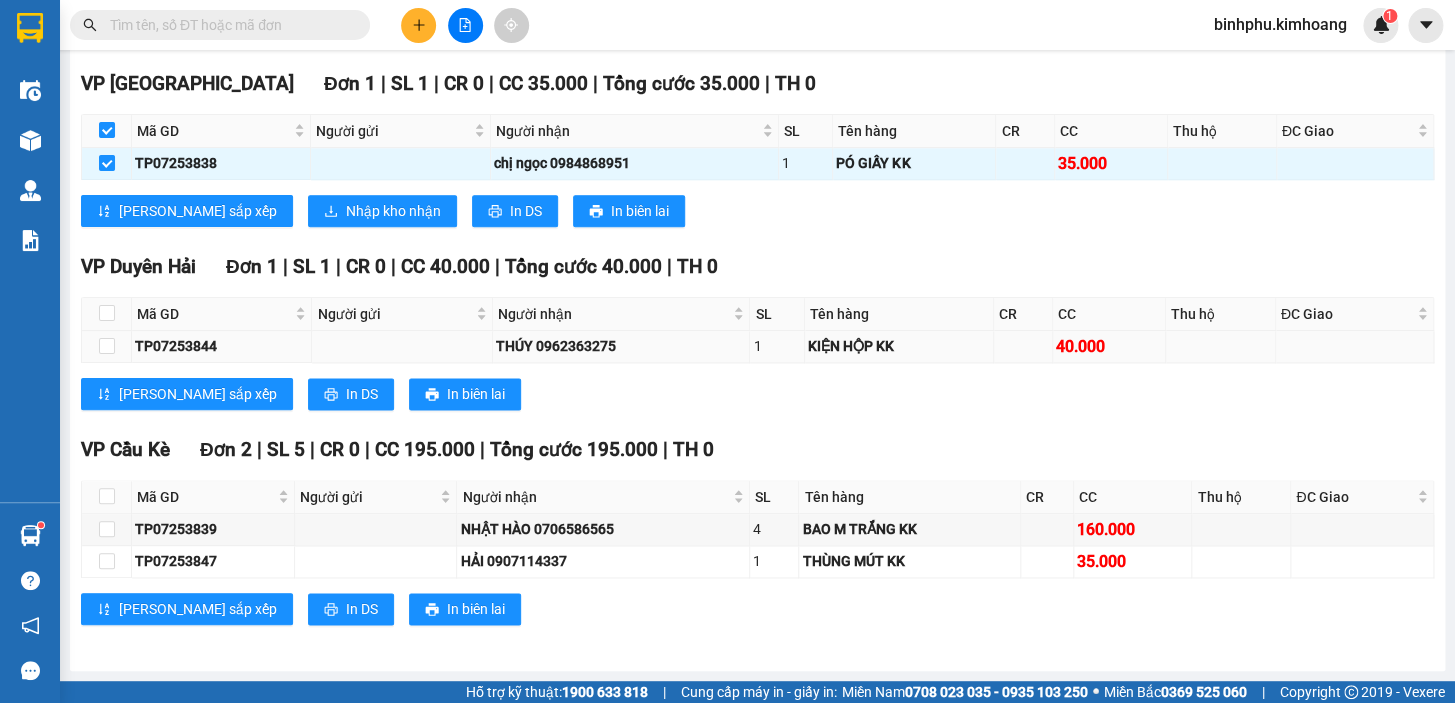 scroll, scrollTop: 698, scrollLeft: 0, axis: vertical 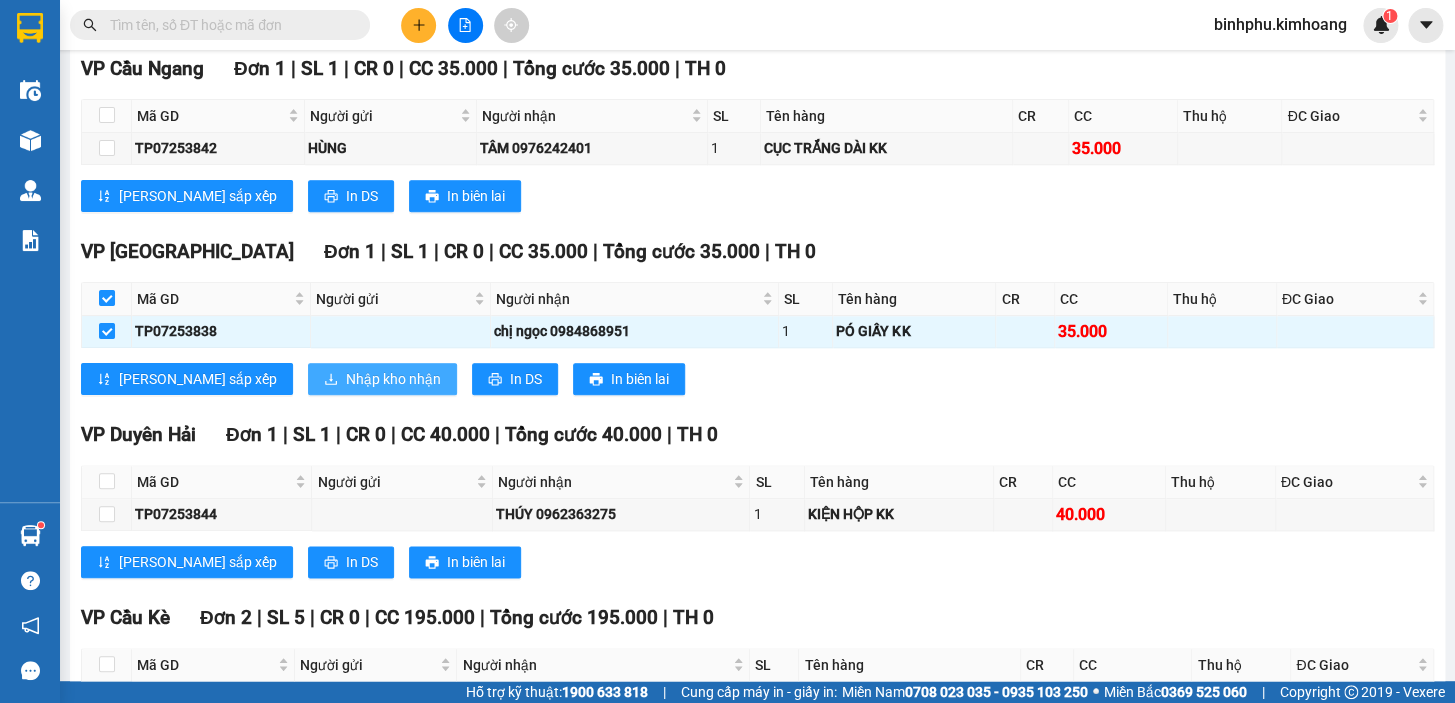 click on "Nhập kho nhận" at bounding box center [393, 379] 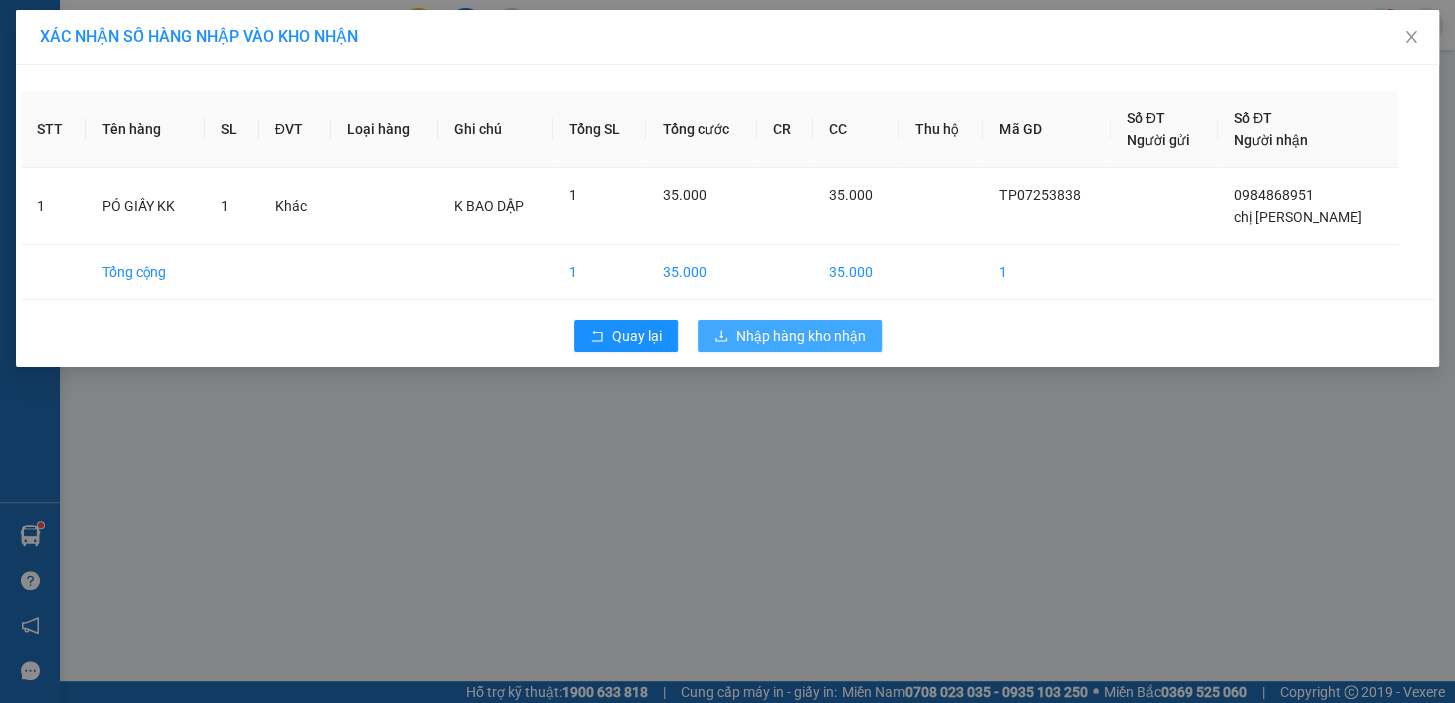 click on "Nhập hàng kho nhận" at bounding box center [801, 336] 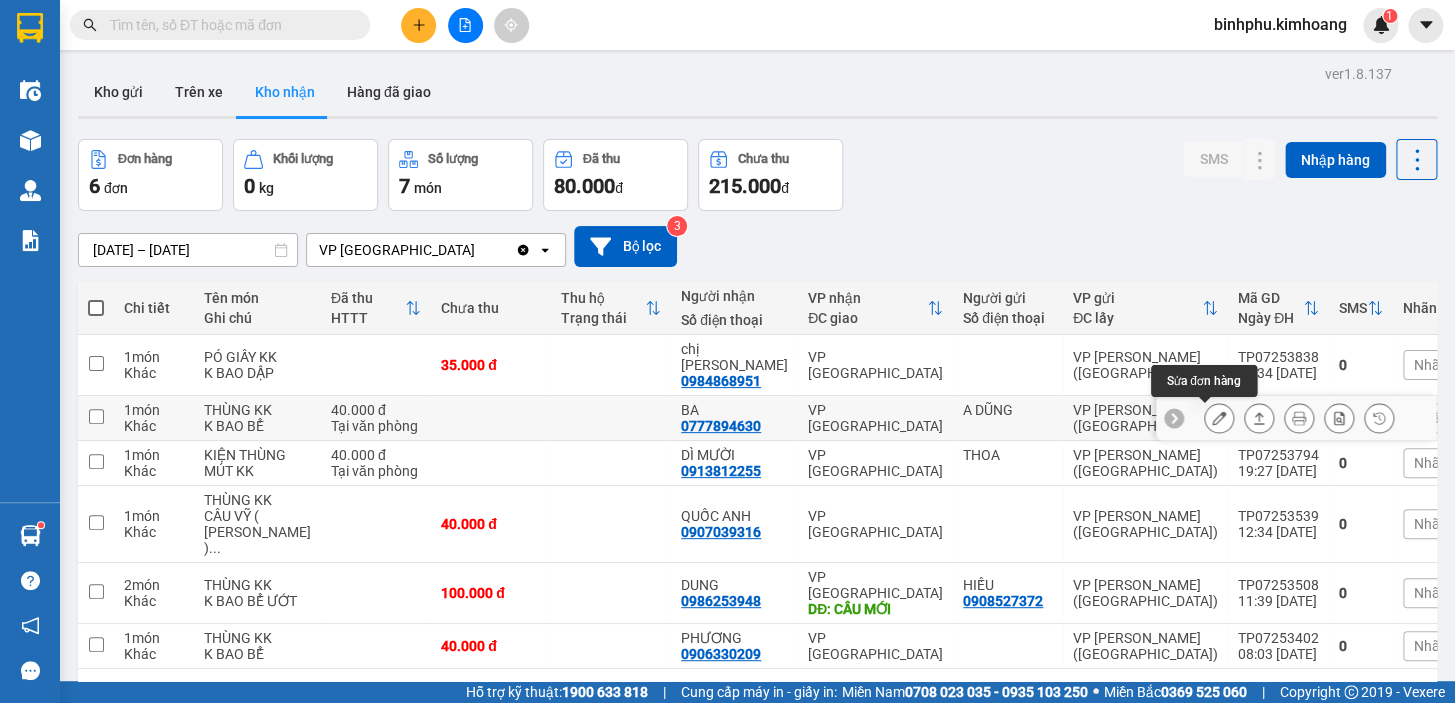 click at bounding box center (1219, 418) 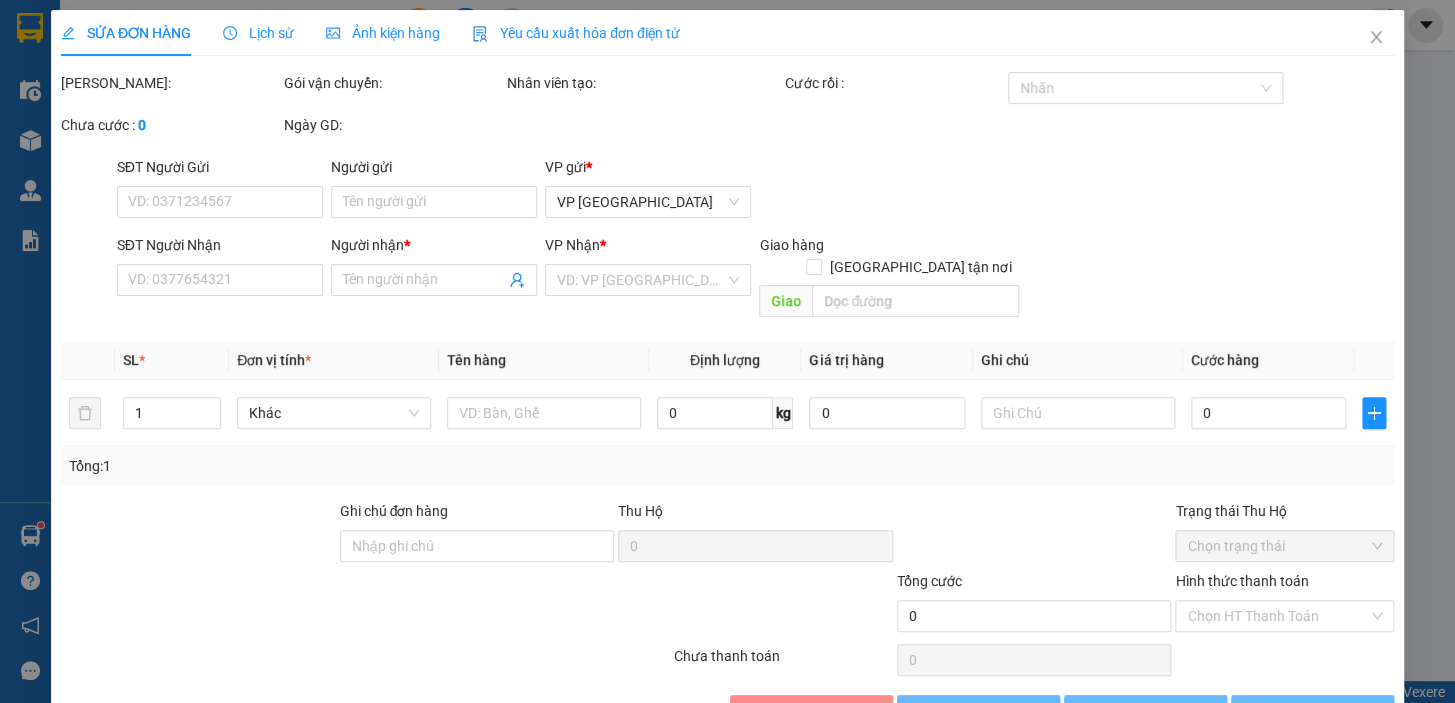 type on "A DŨNG" 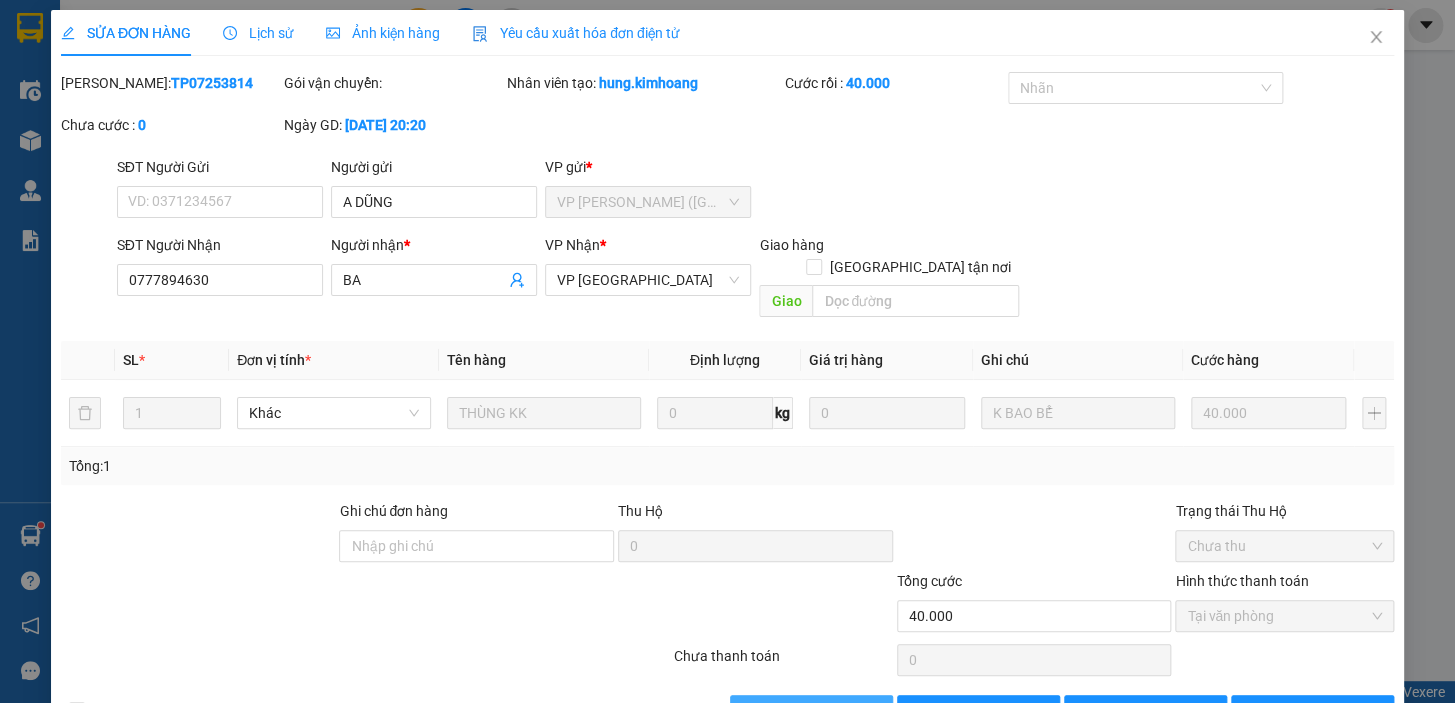 click on "[PERSON_NAME] và Giao hàng" at bounding box center [864, 711] 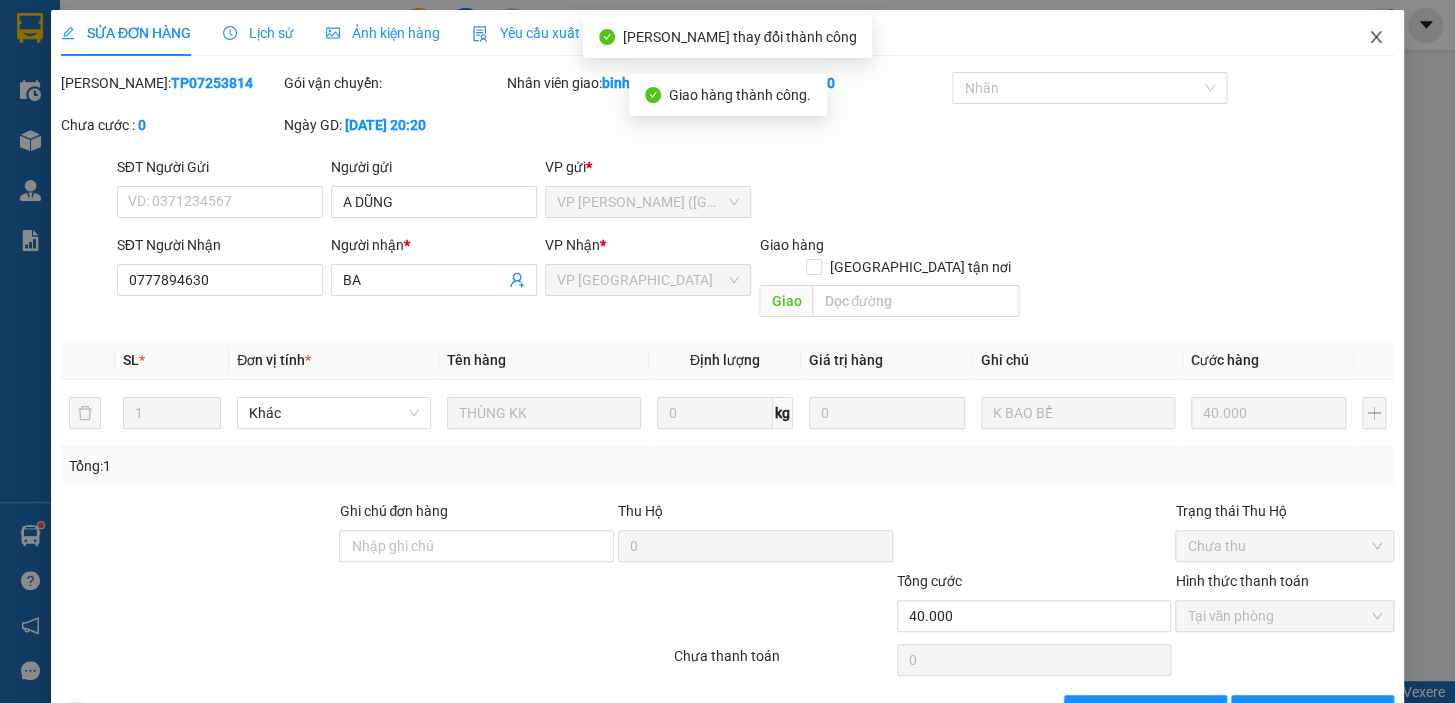 click 